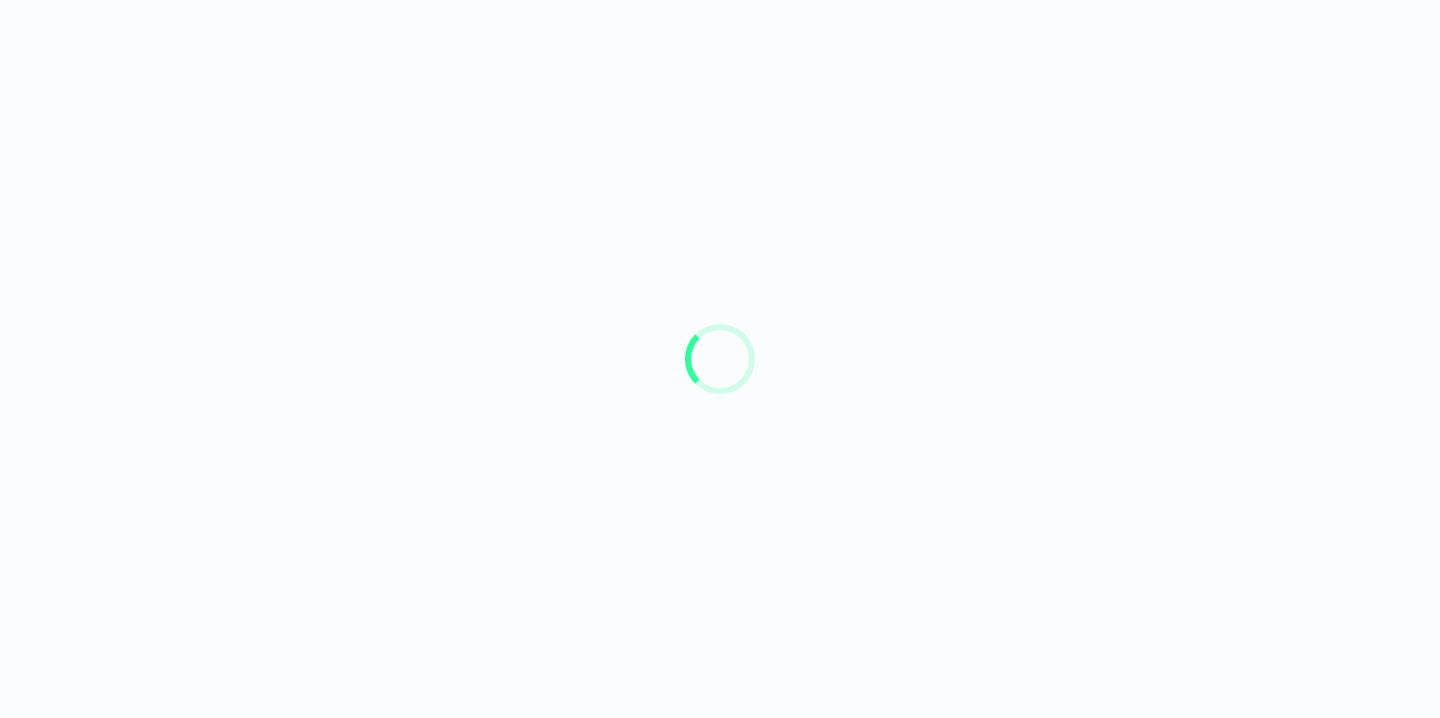 scroll, scrollTop: 0, scrollLeft: 0, axis: both 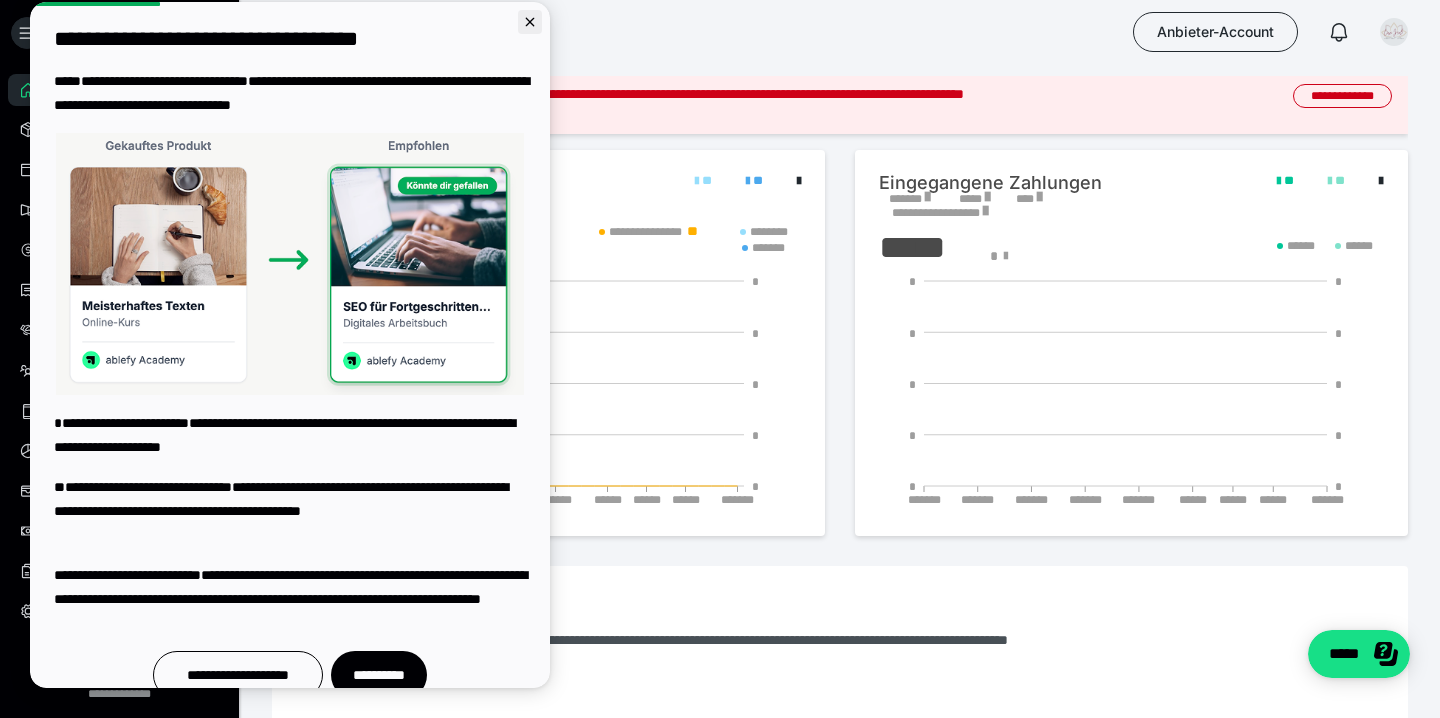 click 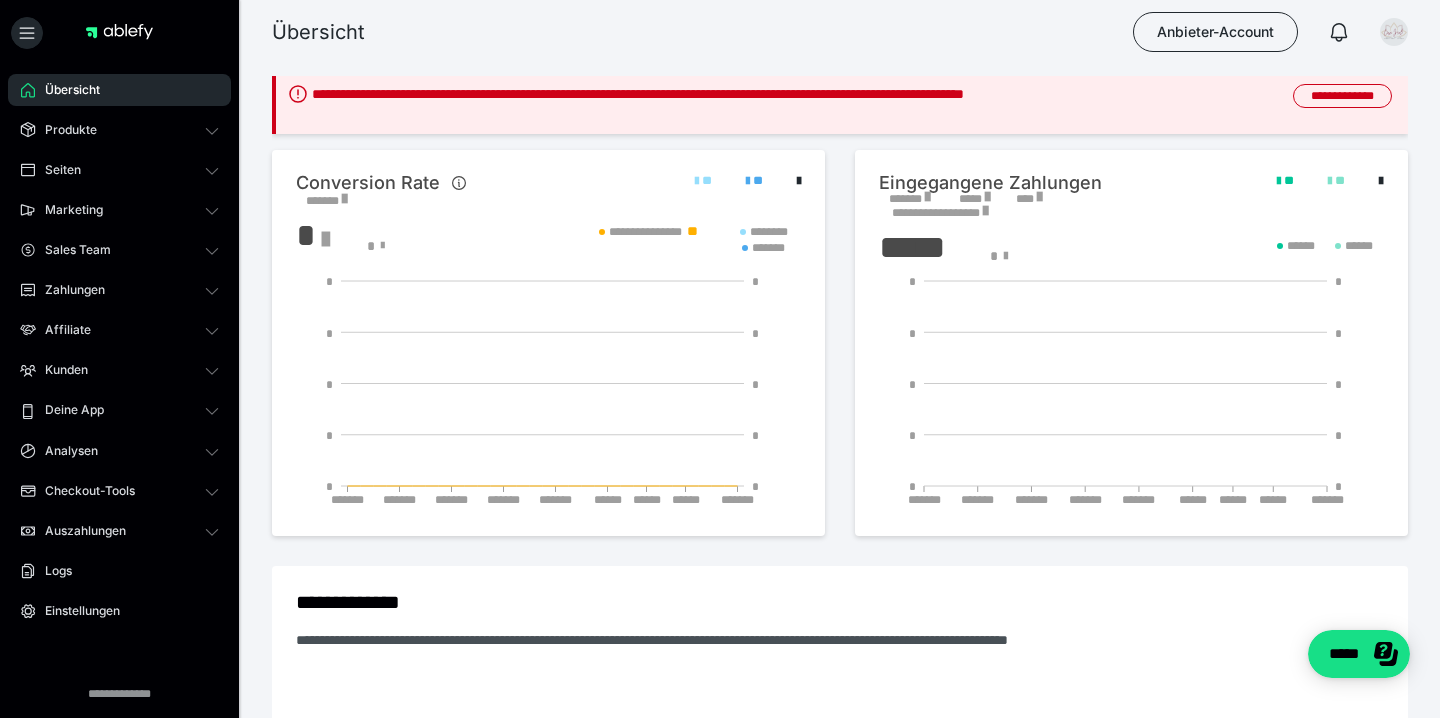 scroll, scrollTop: 0, scrollLeft: 0, axis: both 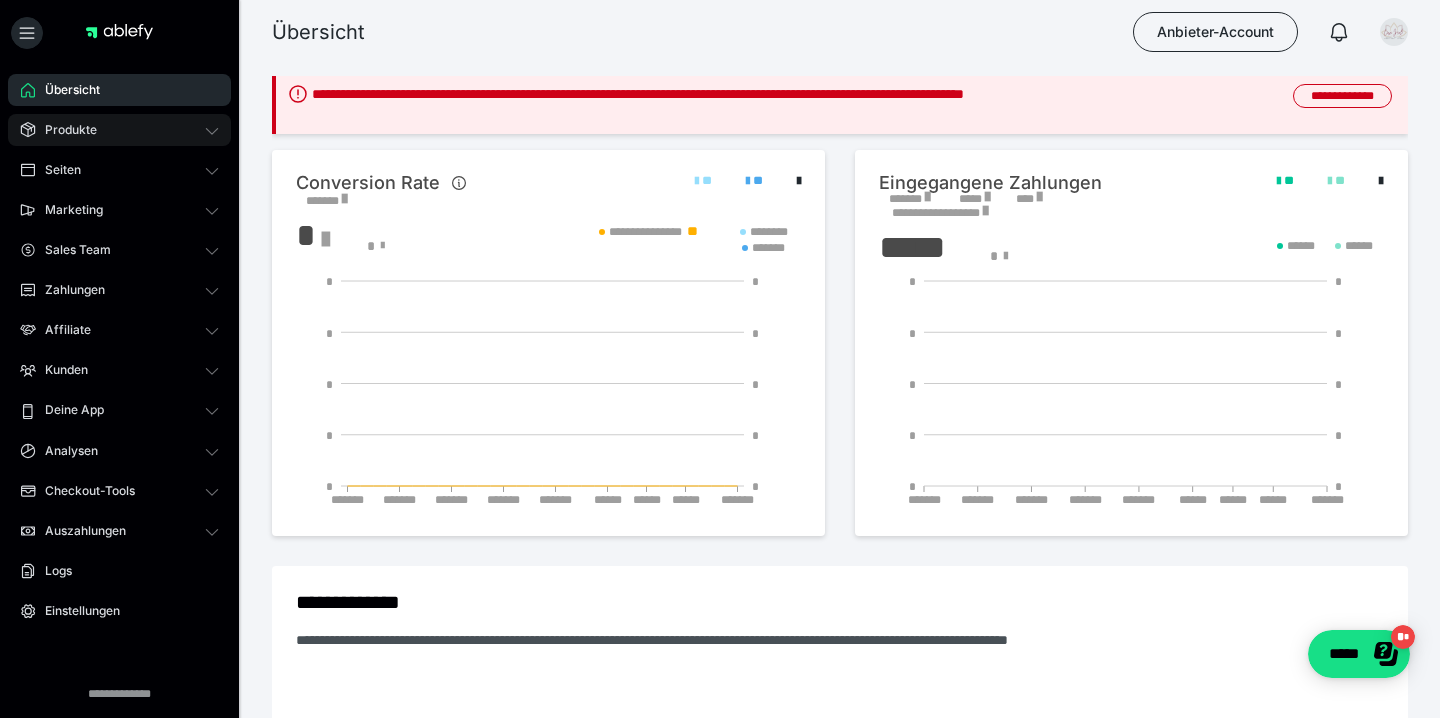 click on "Produkte" at bounding box center [119, 130] 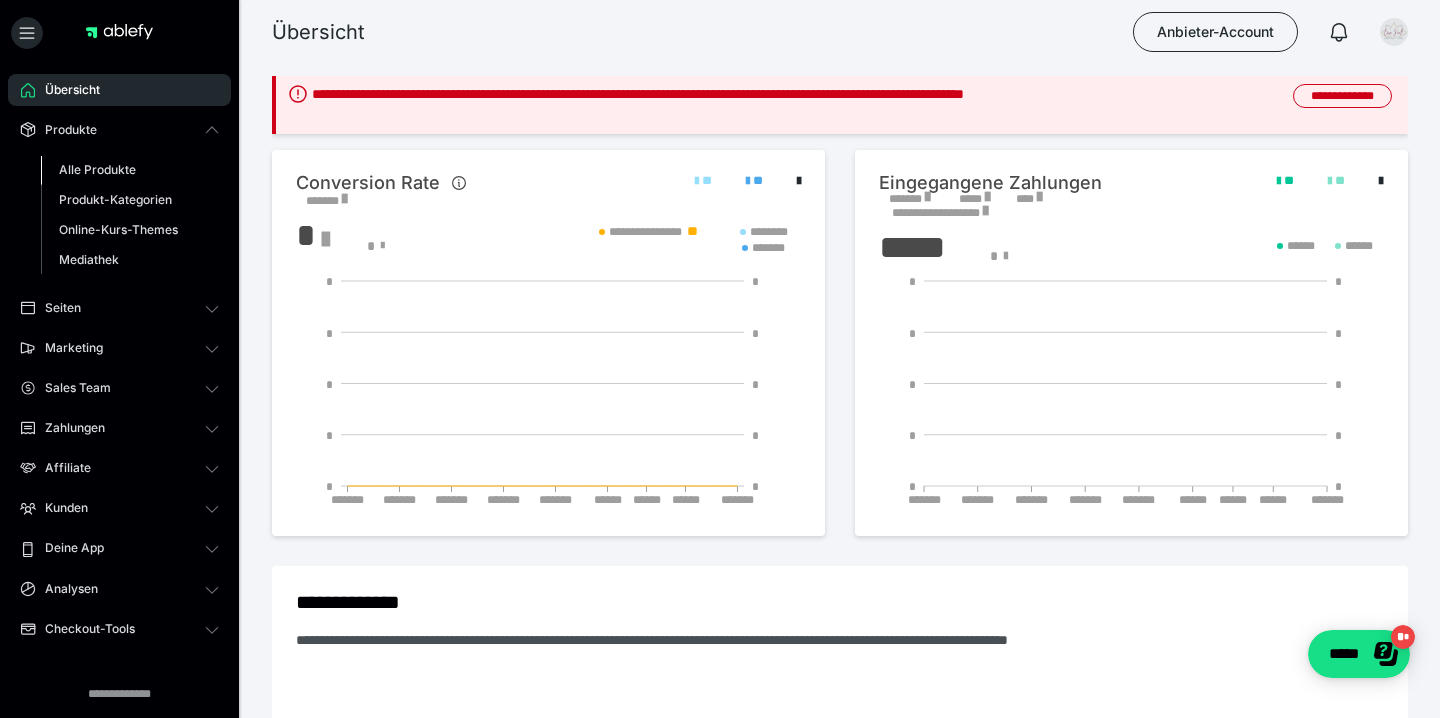 click on "Alle Produkte" at bounding box center (130, 170) 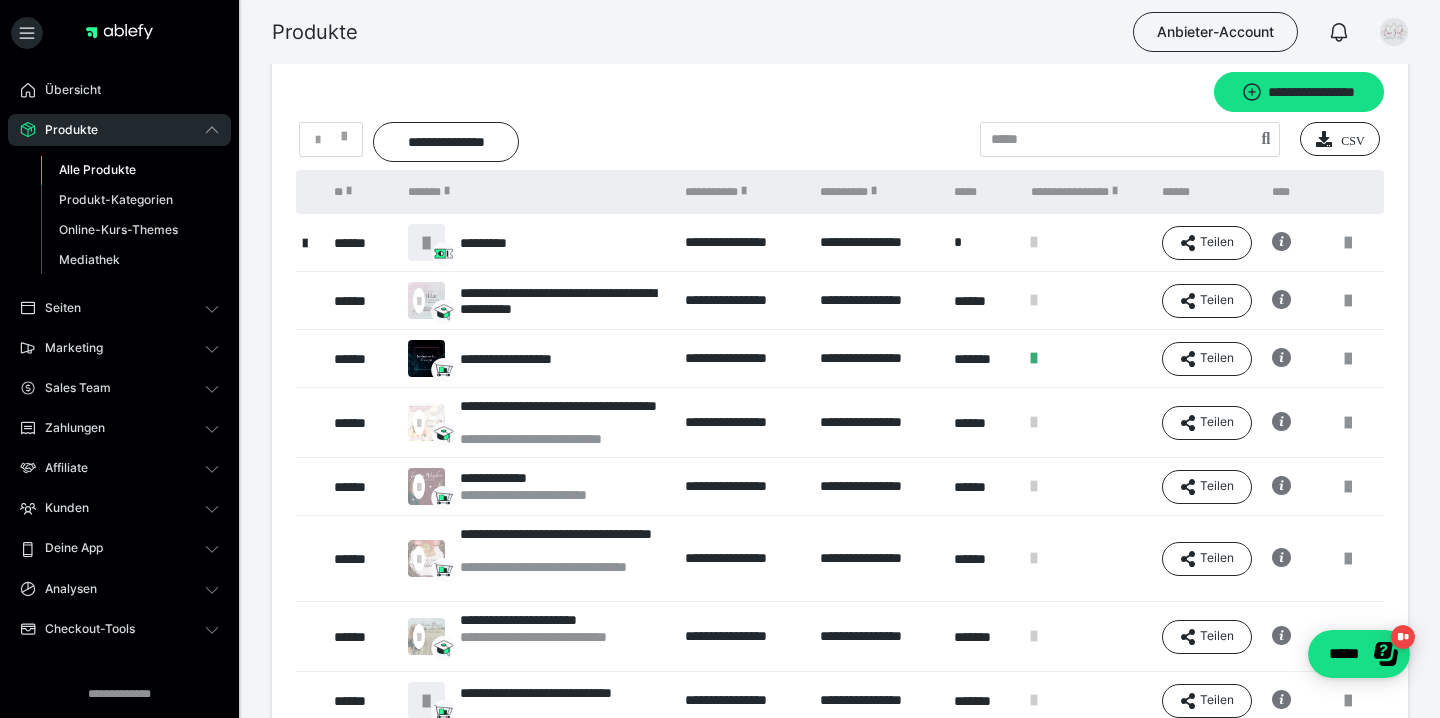 scroll, scrollTop: 27, scrollLeft: 0, axis: vertical 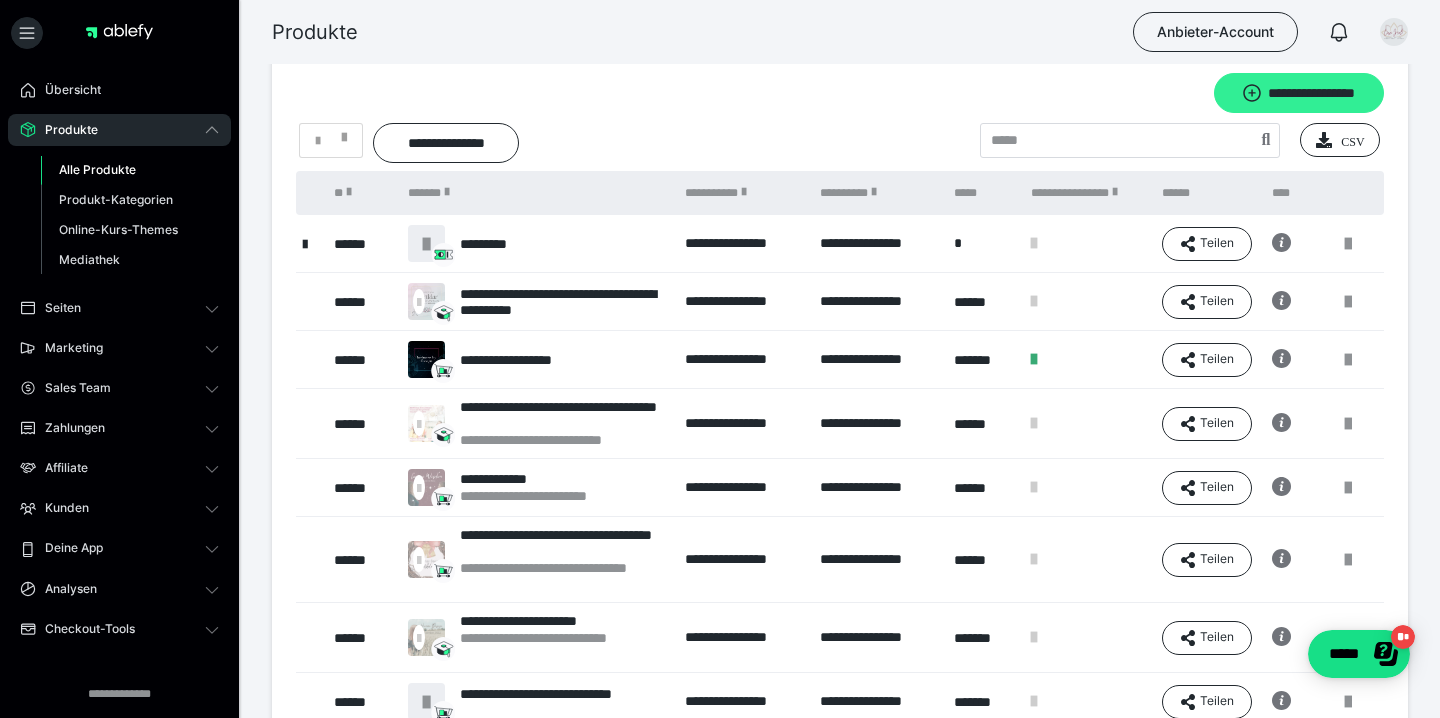 click on "**********" at bounding box center (1299, 93) 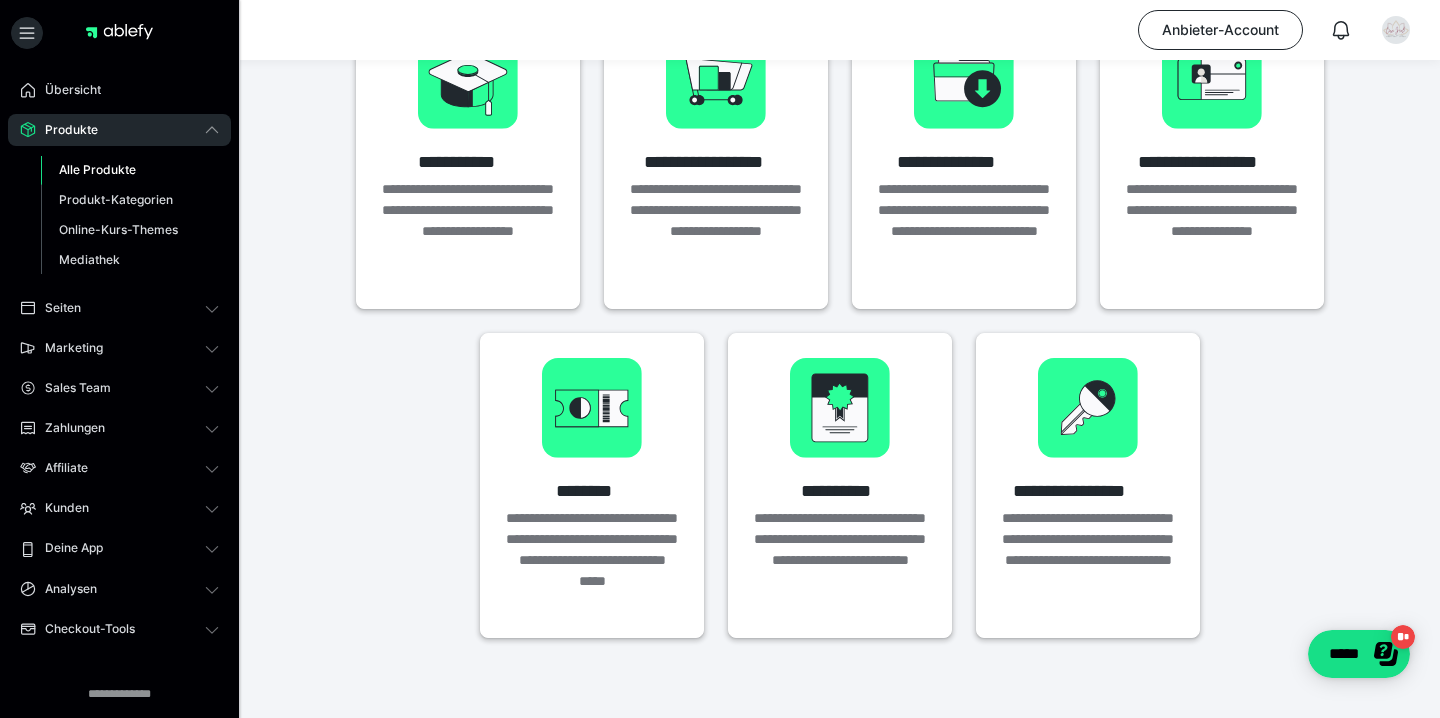scroll, scrollTop: 175, scrollLeft: 0, axis: vertical 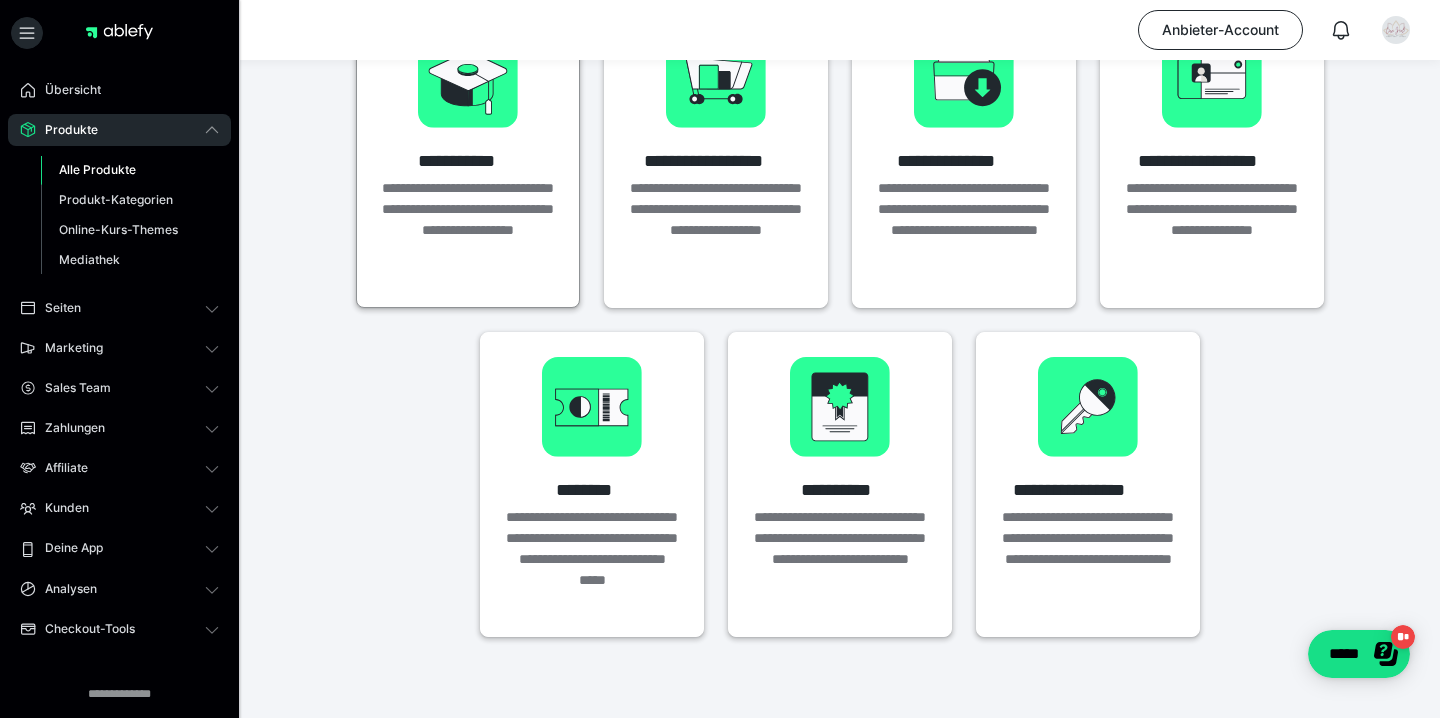 click on "**********" at bounding box center (468, 230) 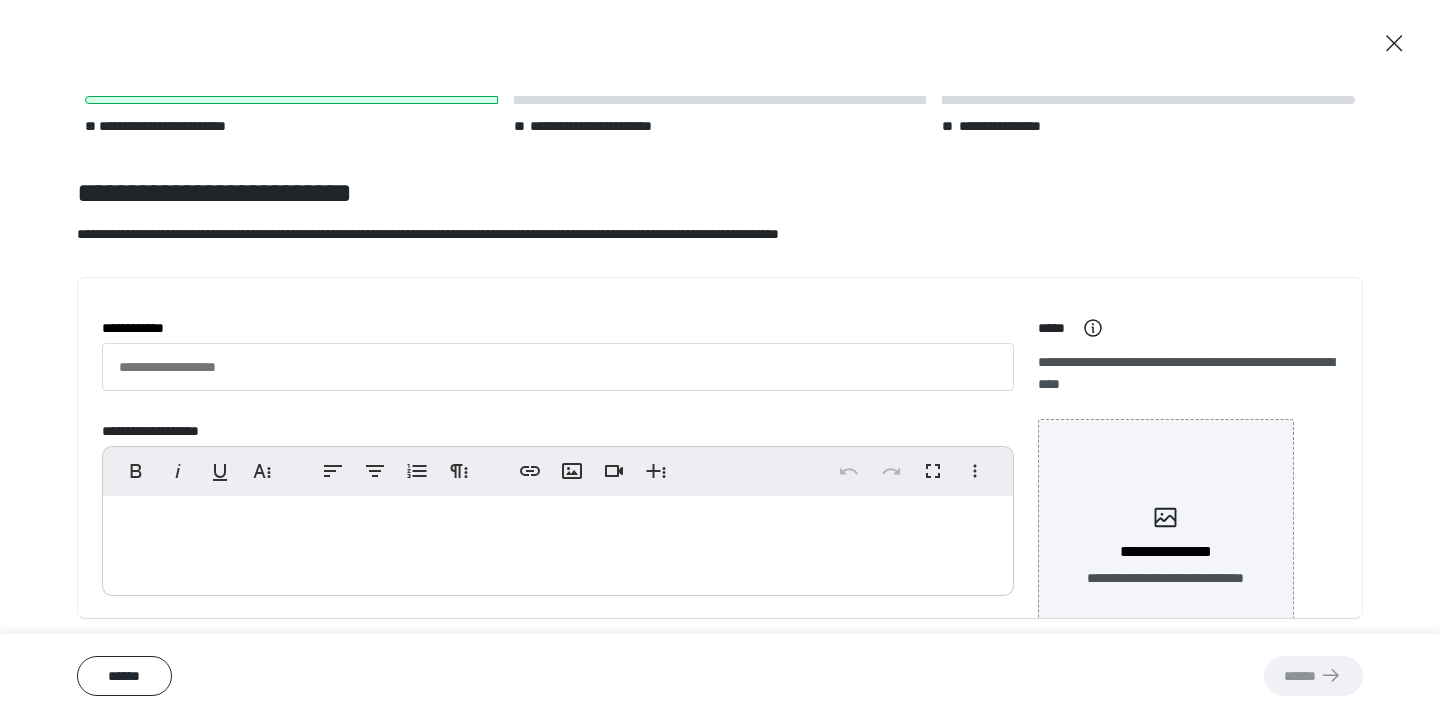 scroll, scrollTop: 0, scrollLeft: 0, axis: both 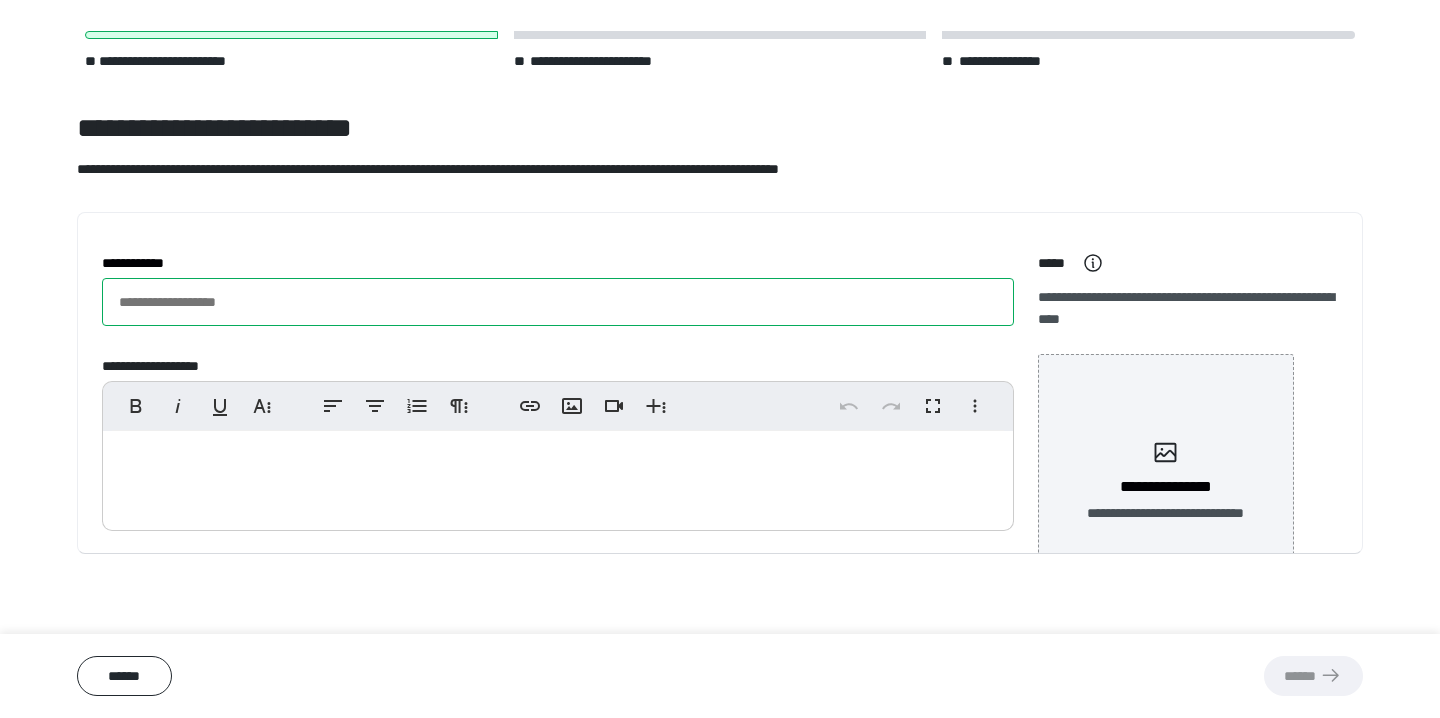 click on "**********" at bounding box center [558, 302] 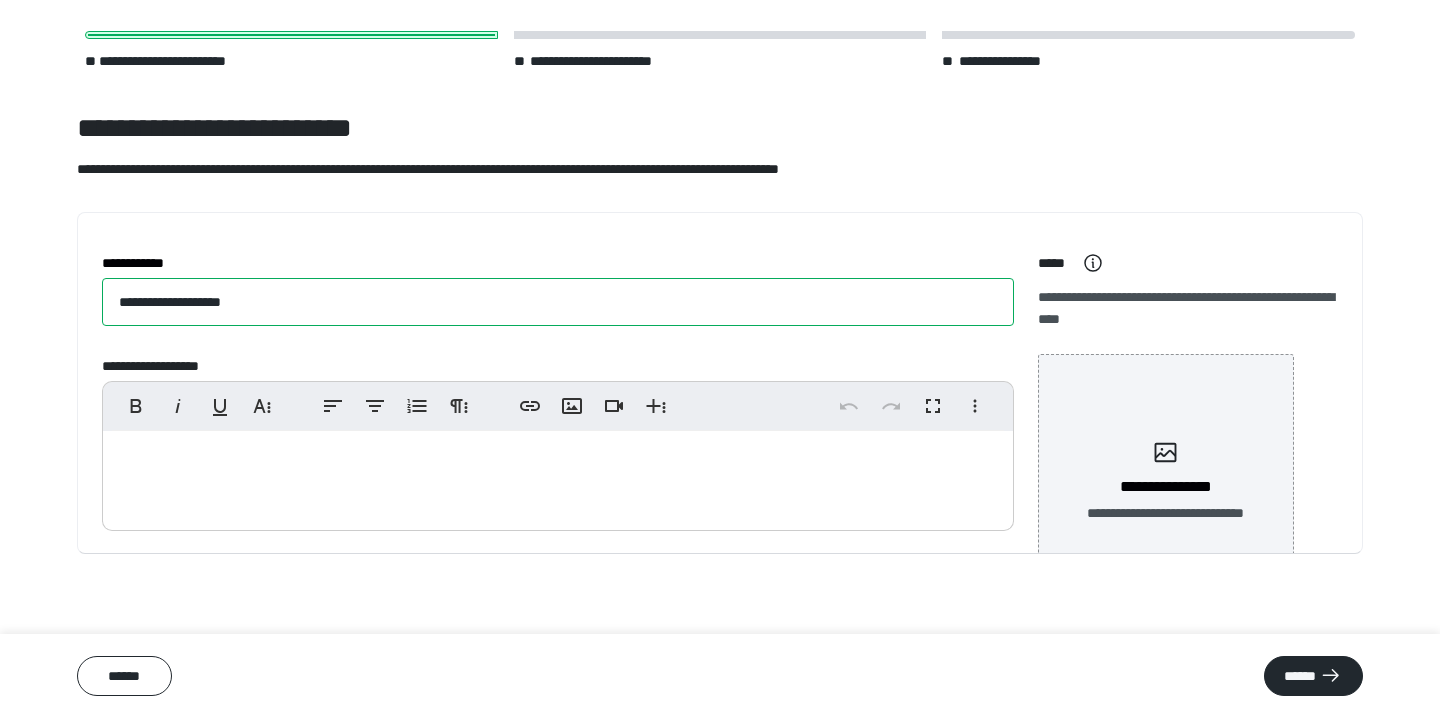 click on "**********" at bounding box center (558, 302) 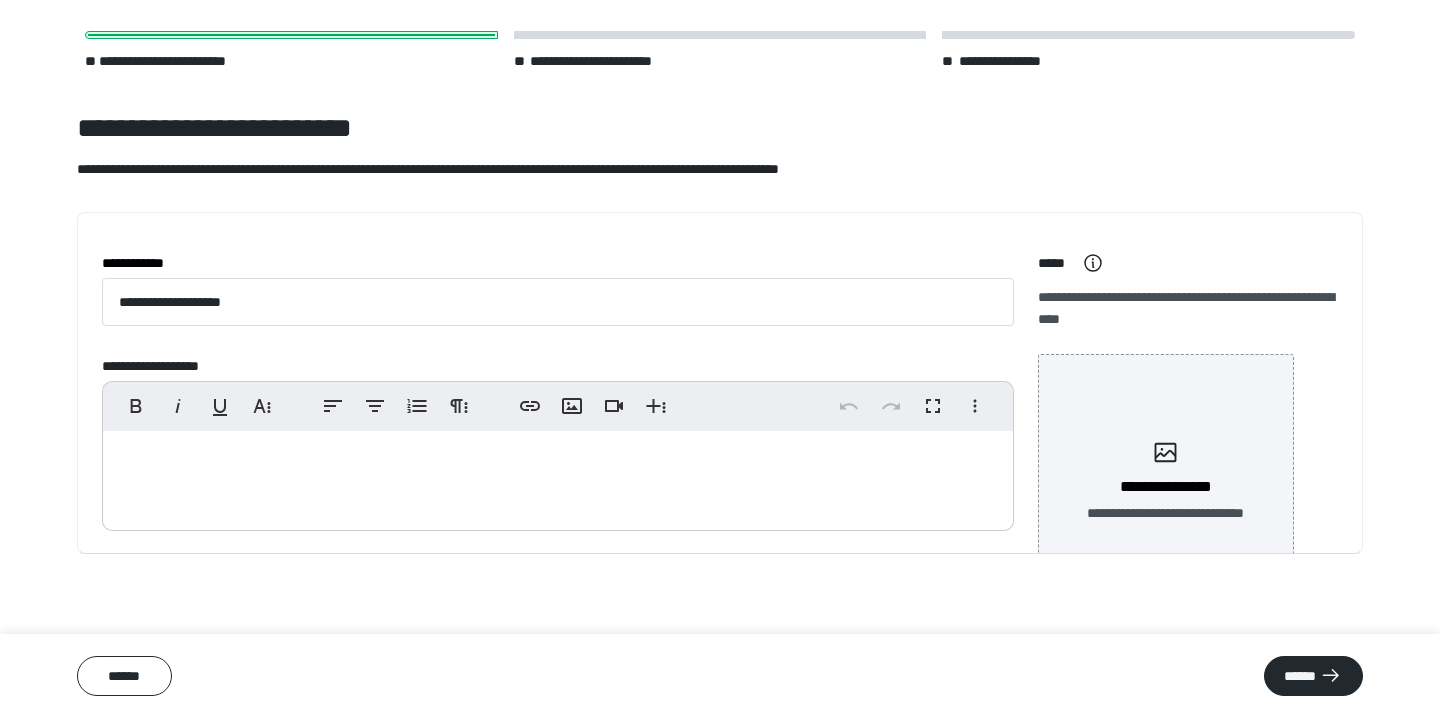 click at bounding box center [558, 476] 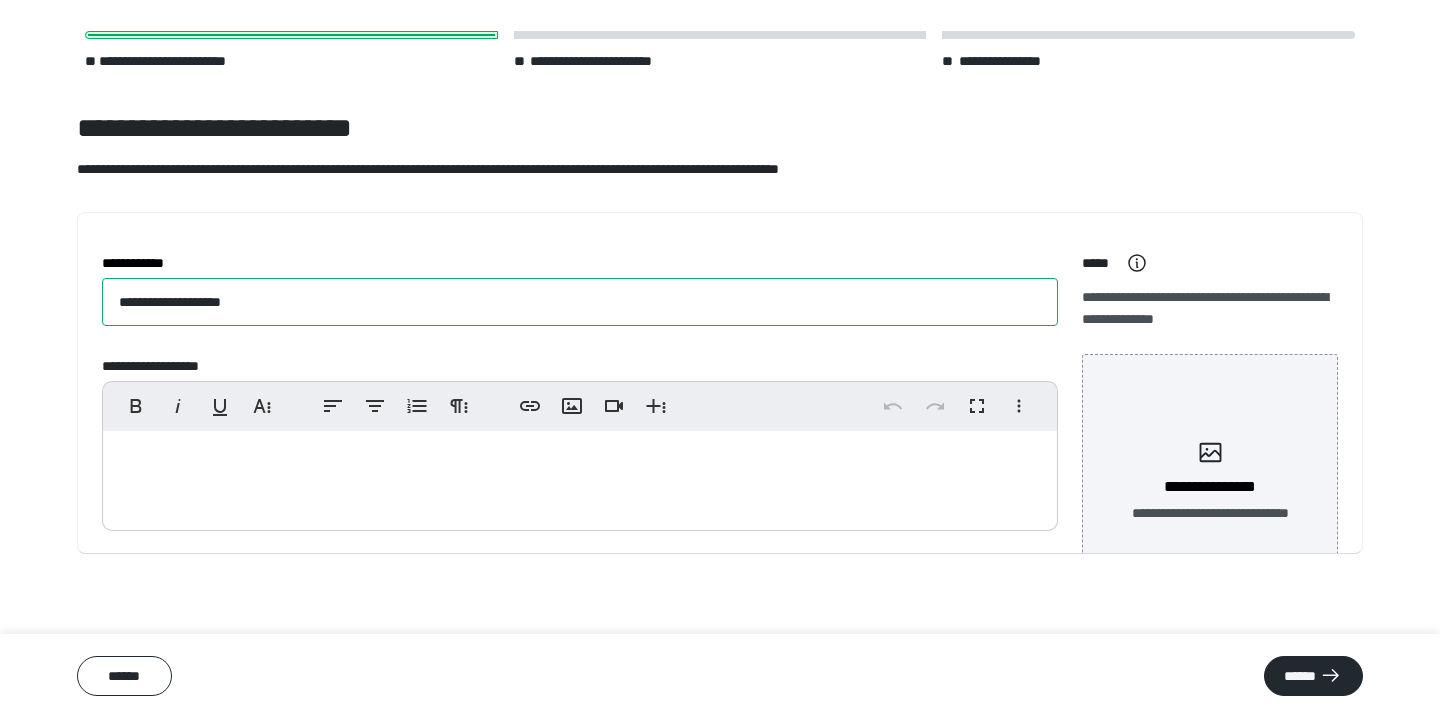 click on "**********" at bounding box center [580, 302] 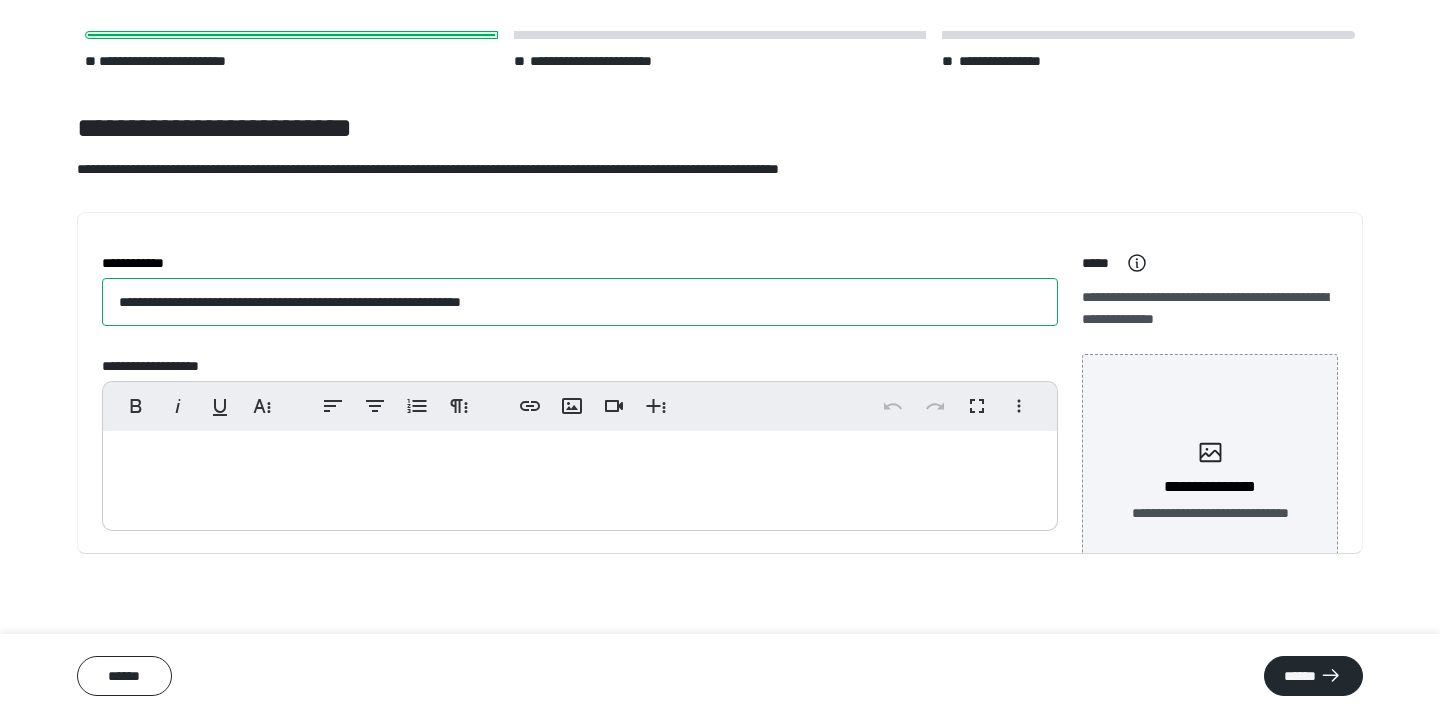 drag, startPoint x: 587, startPoint y: 302, endPoint x: 300, endPoint y: 296, distance: 287.0627 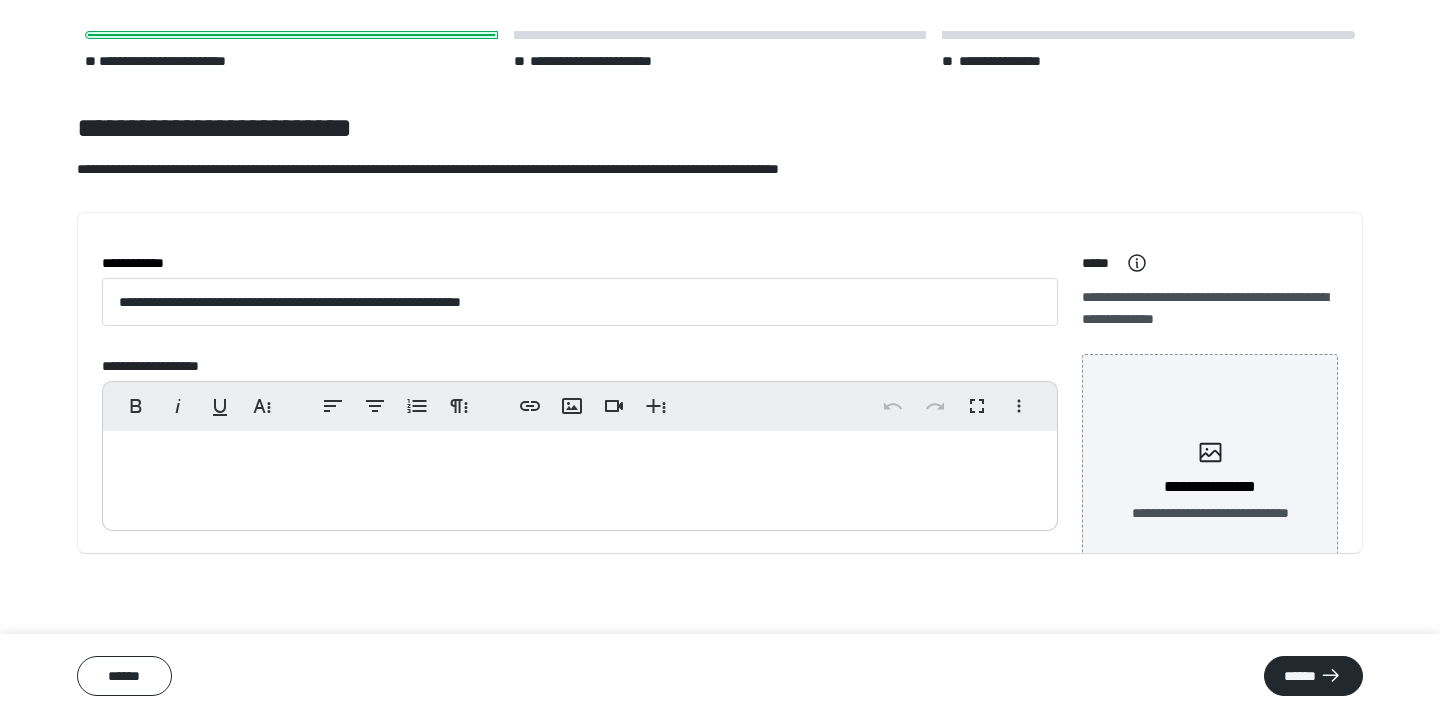 click at bounding box center [580, 476] 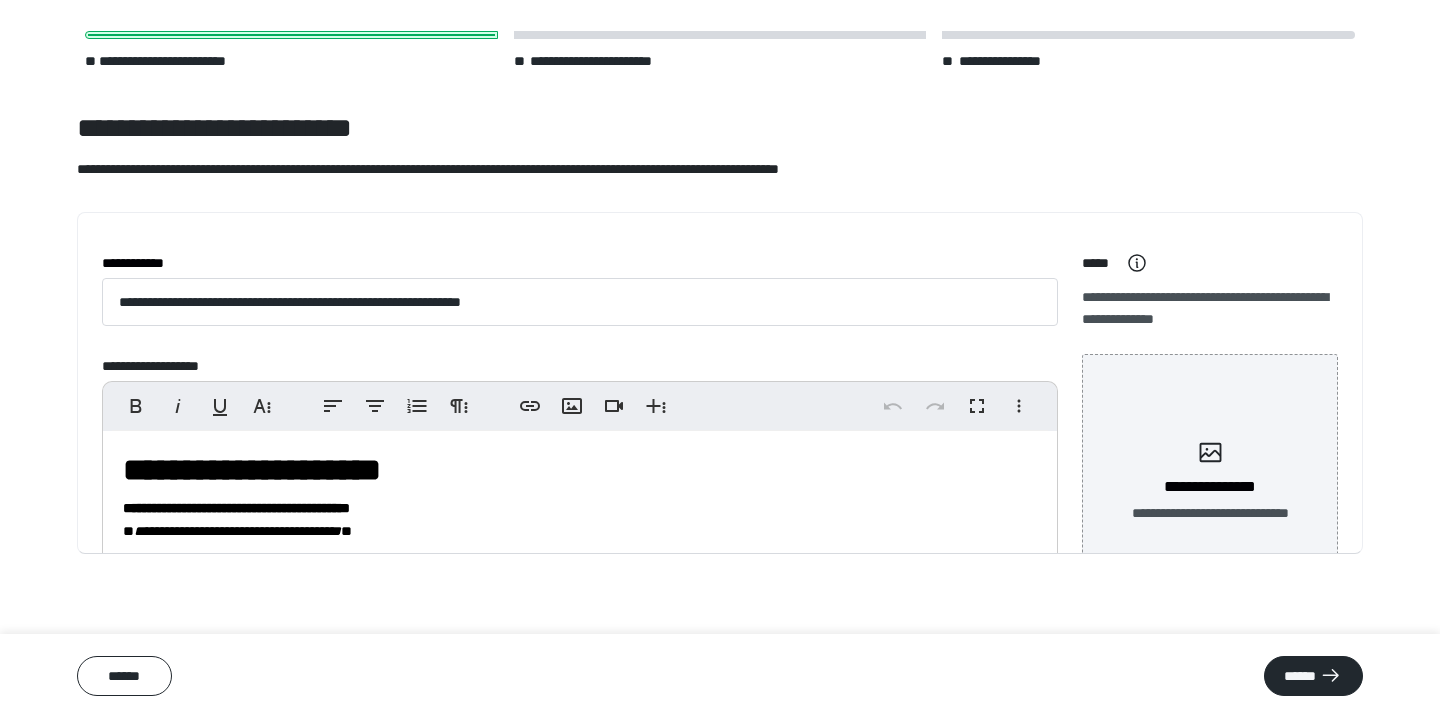 scroll, scrollTop: 296, scrollLeft: 0, axis: vertical 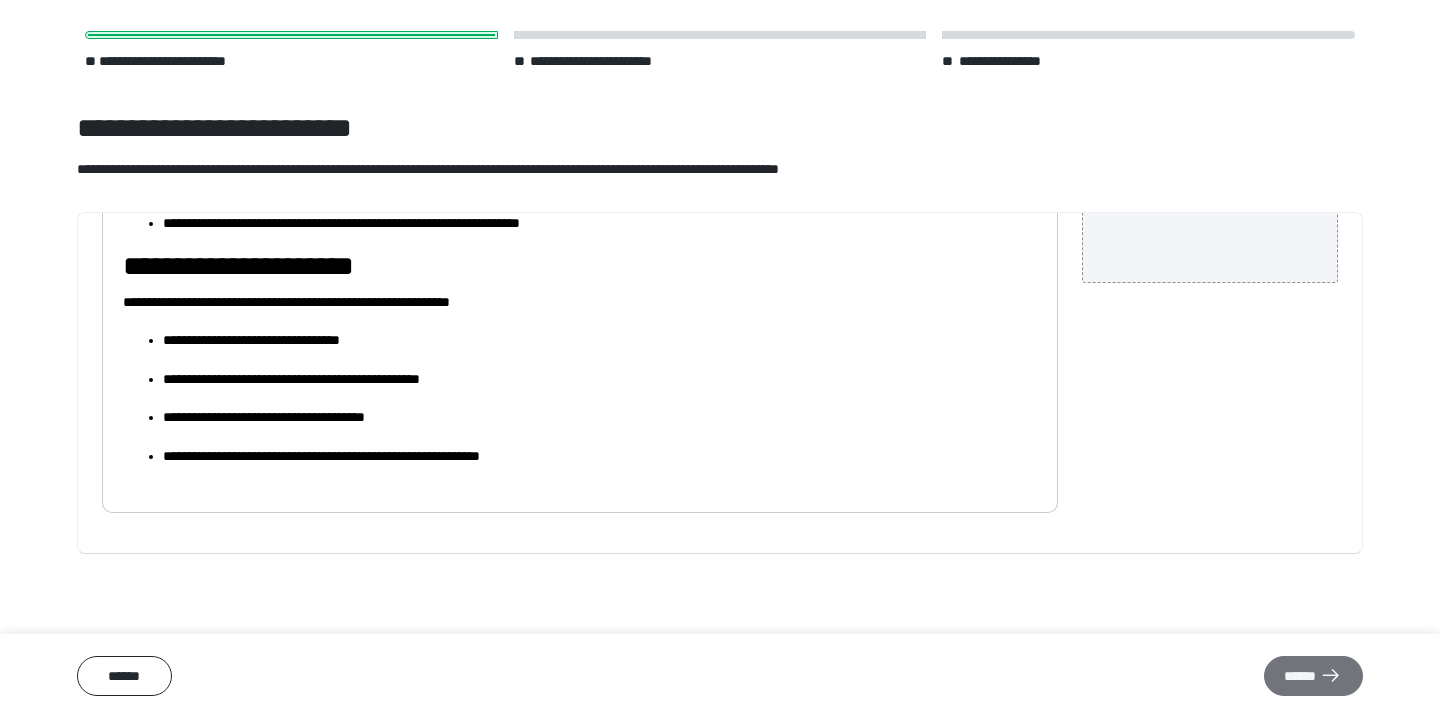 click on "******" at bounding box center [1313, 676] 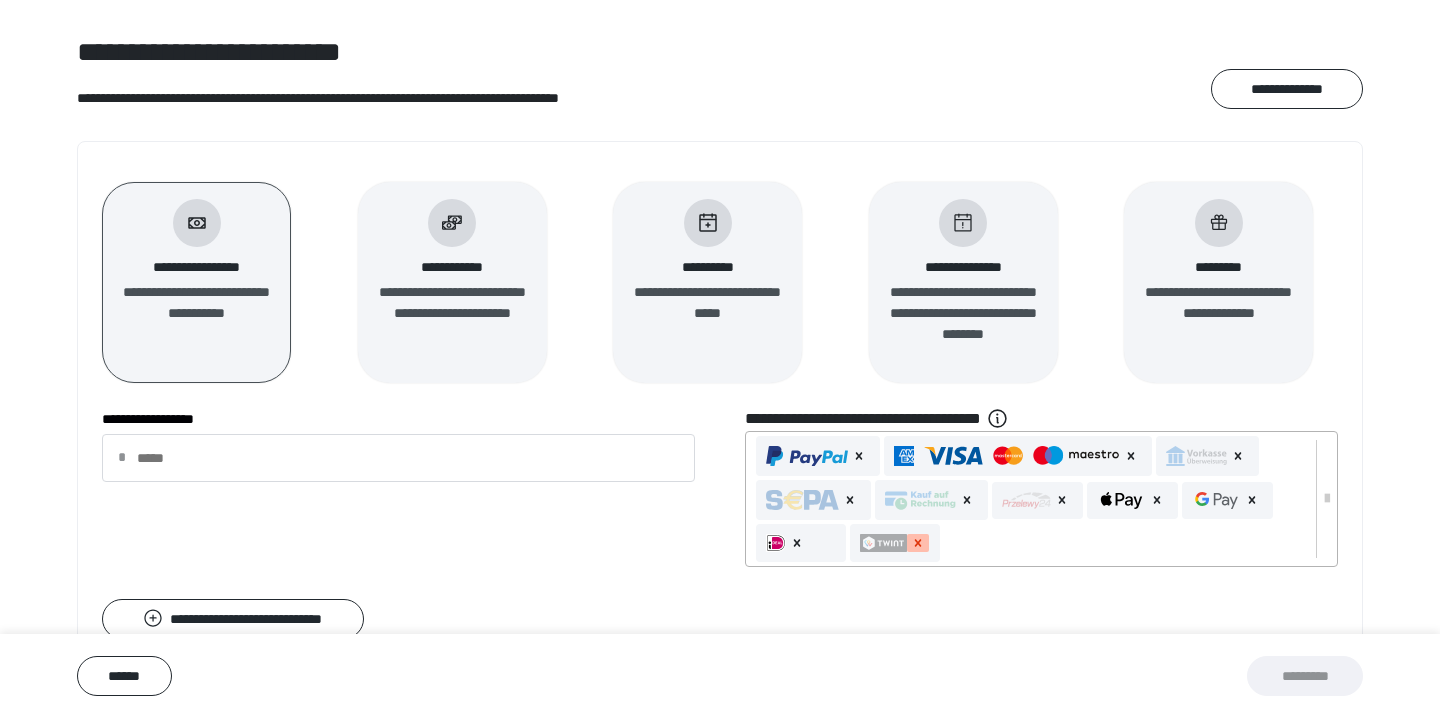 scroll, scrollTop: 89, scrollLeft: 0, axis: vertical 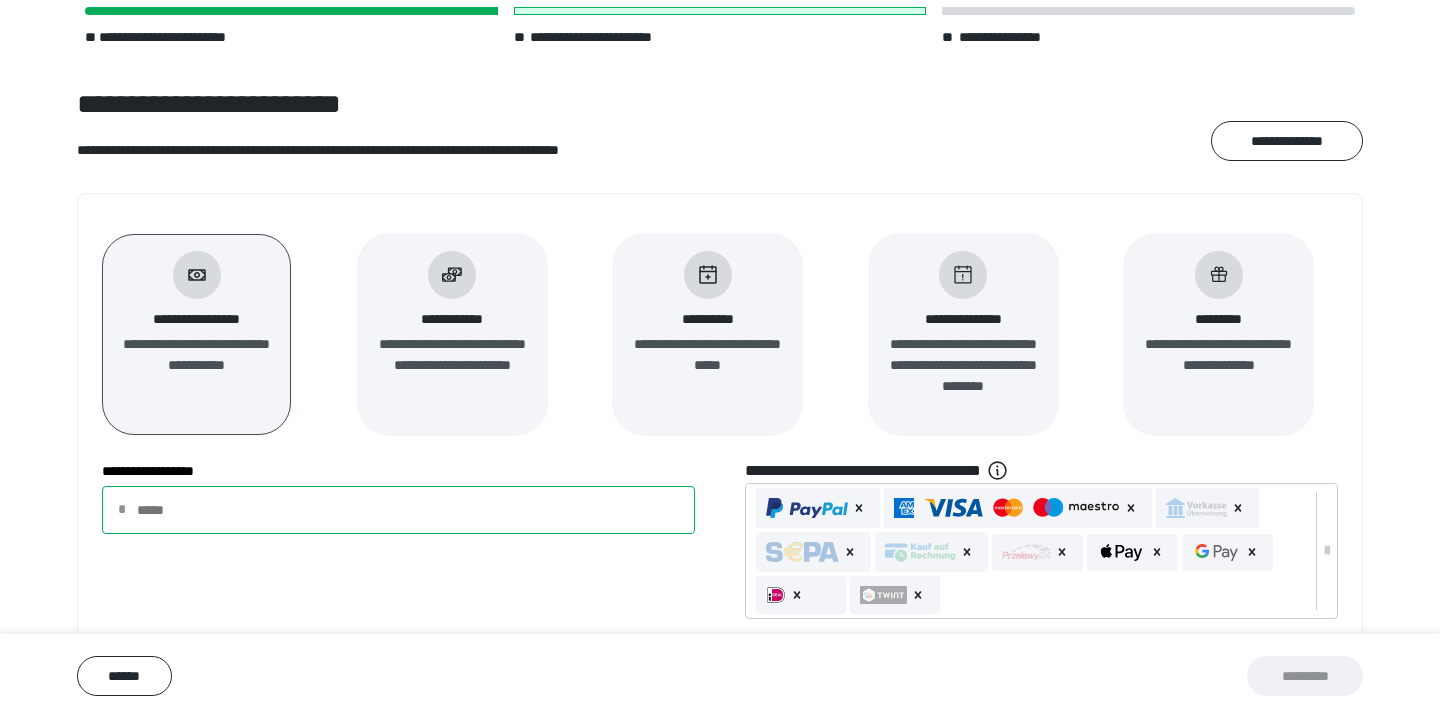 click on "**********" at bounding box center [398, 510] 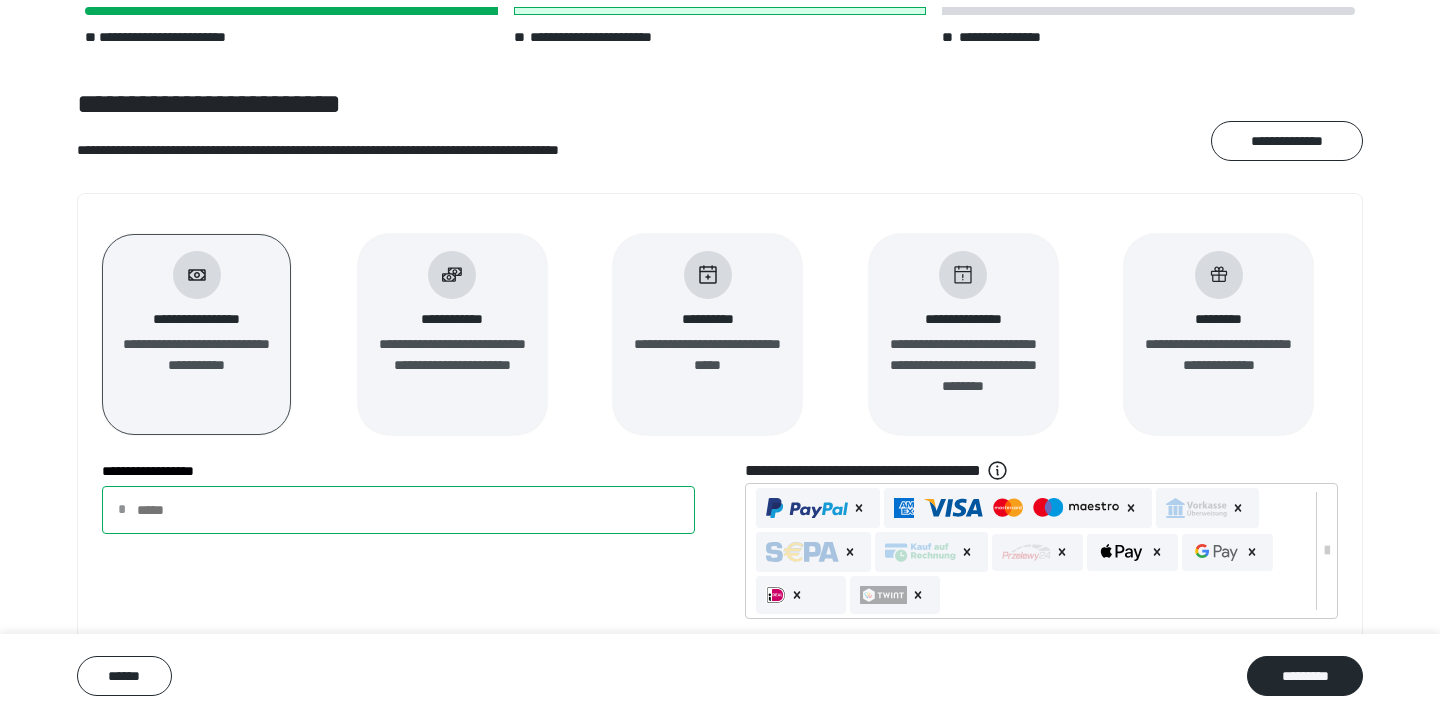 type on "***" 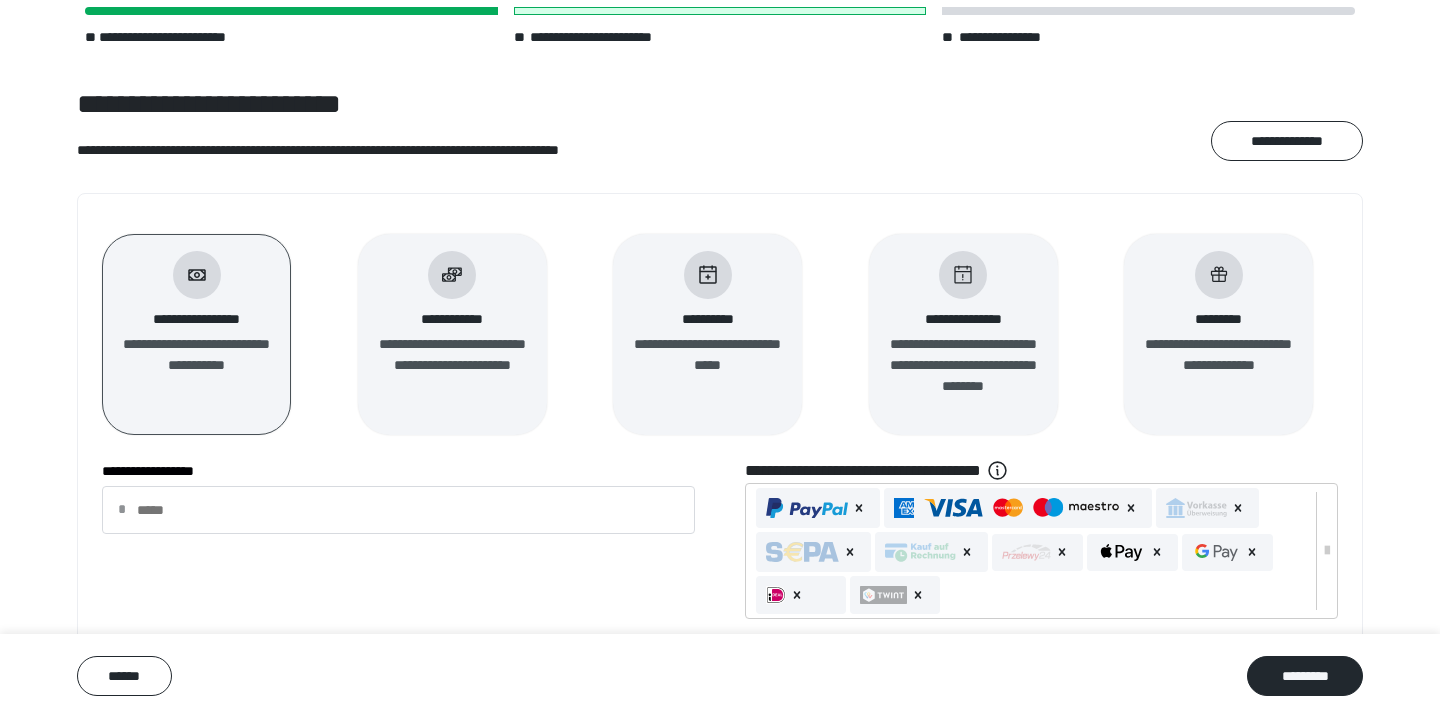 click on "**********" at bounding box center [720, 543] 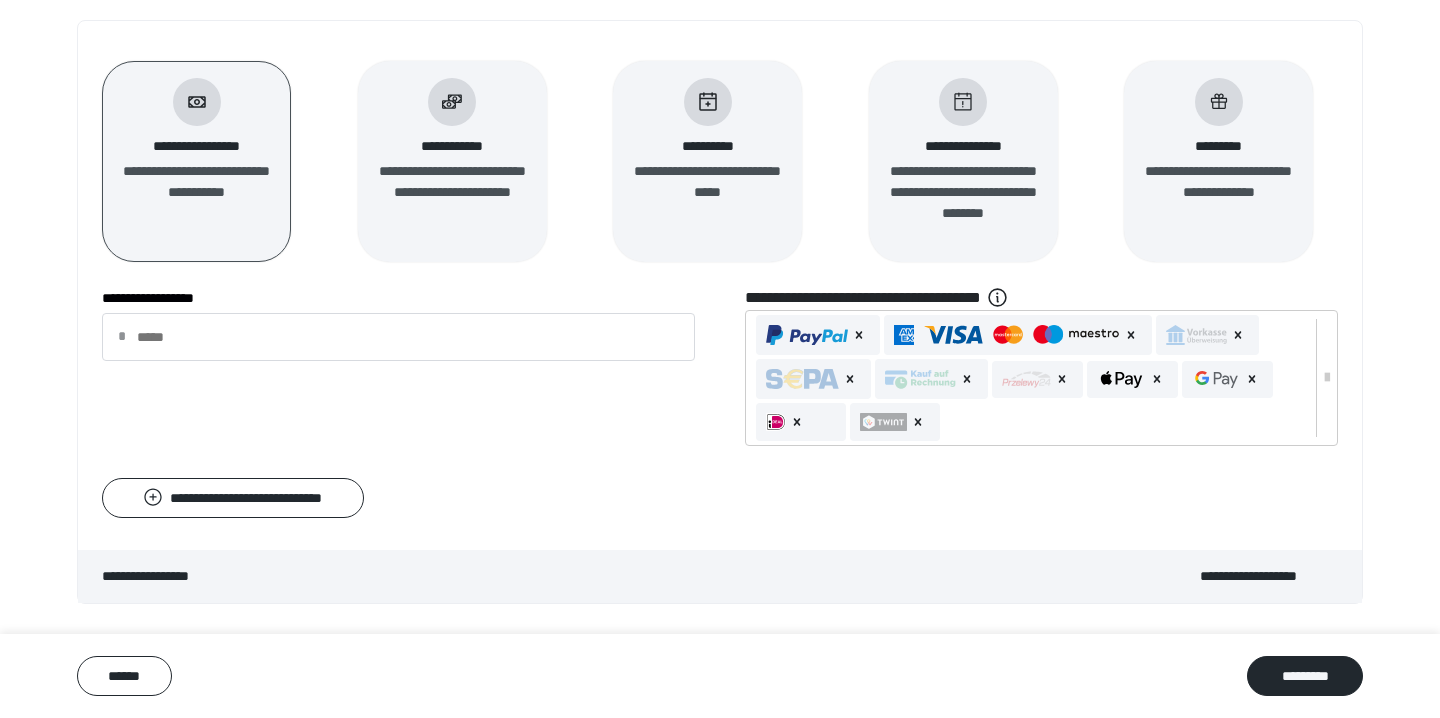 scroll, scrollTop: 262, scrollLeft: 0, axis: vertical 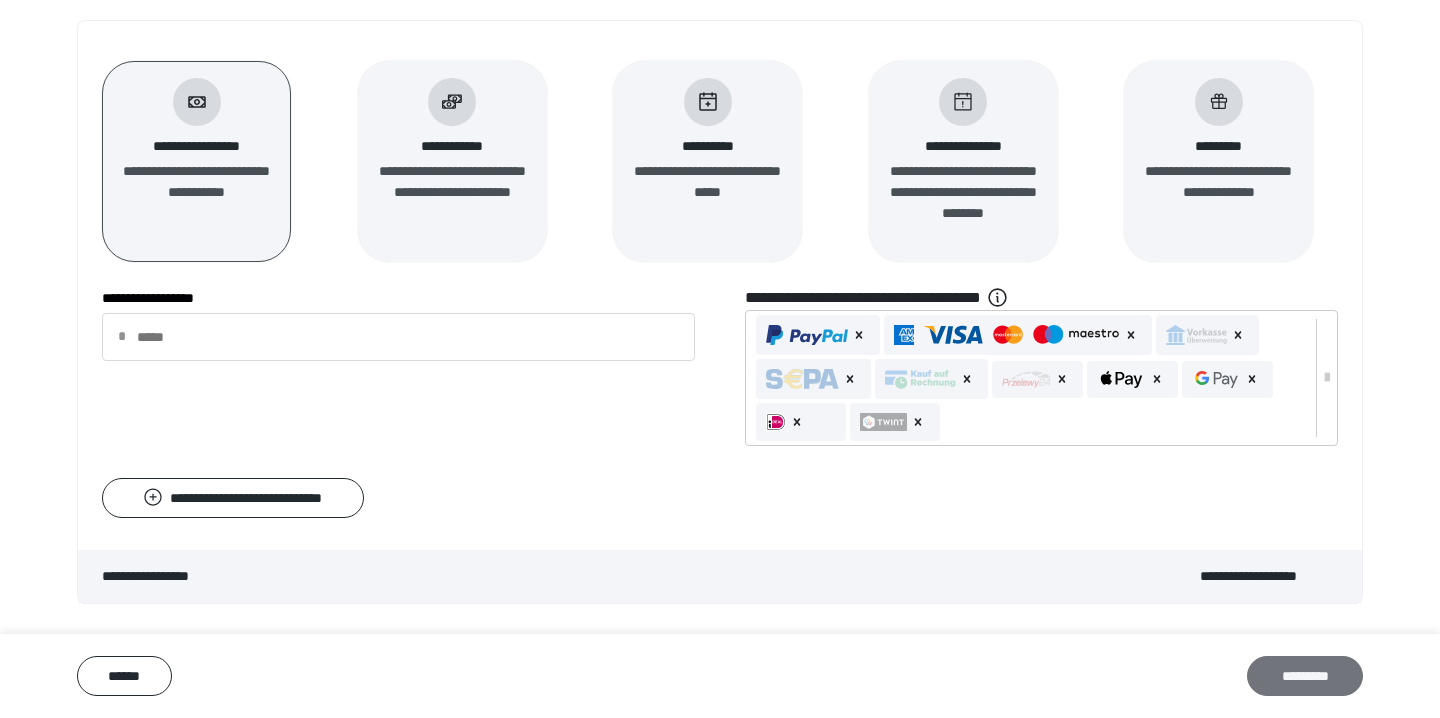 click on "*********" at bounding box center [1305, 676] 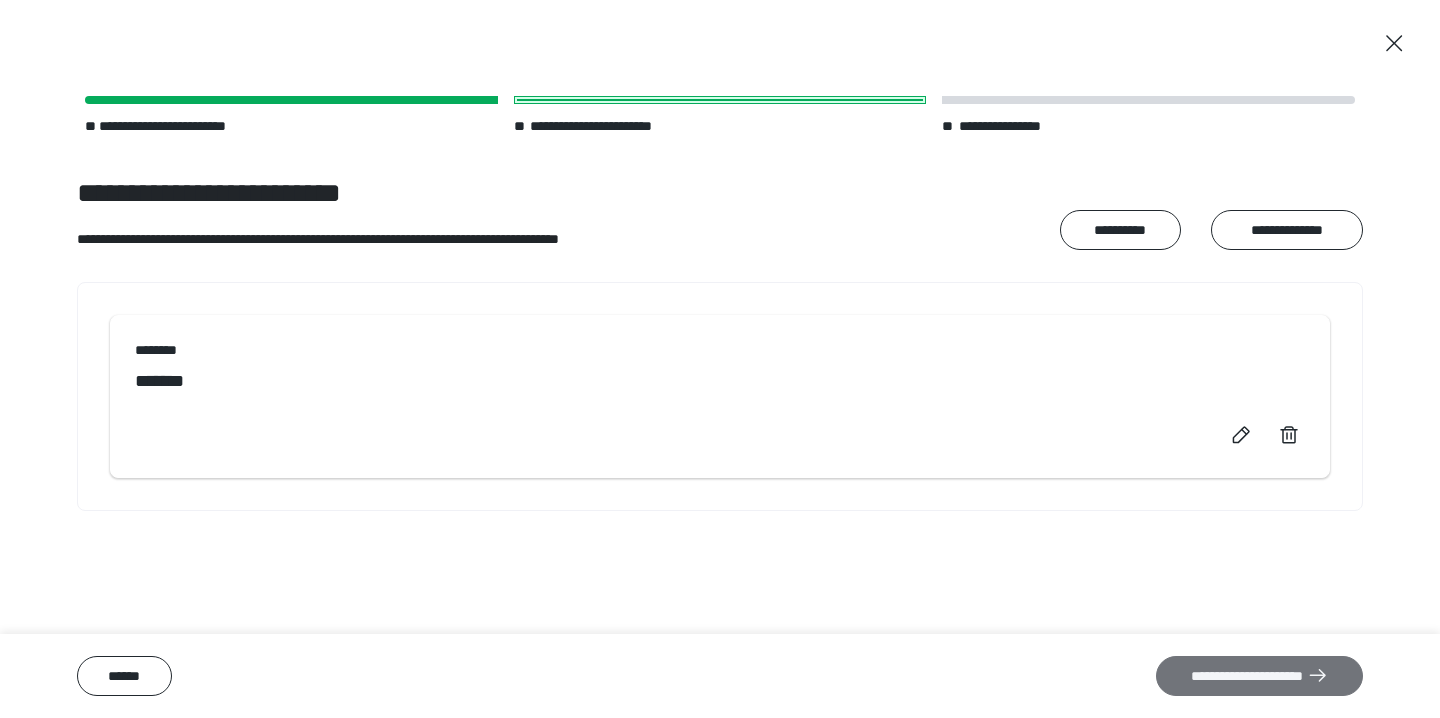 click on "**********" at bounding box center (1259, 676) 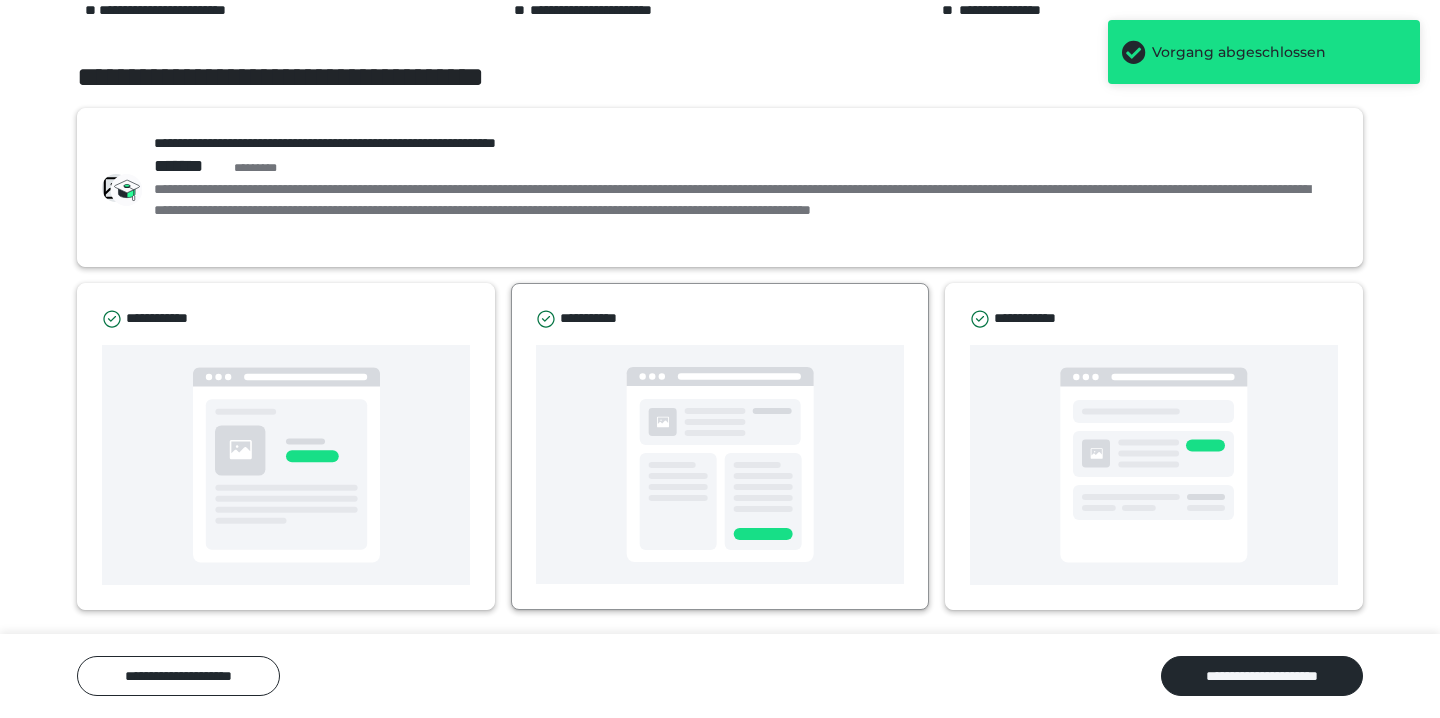 scroll, scrollTop: 116, scrollLeft: 0, axis: vertical 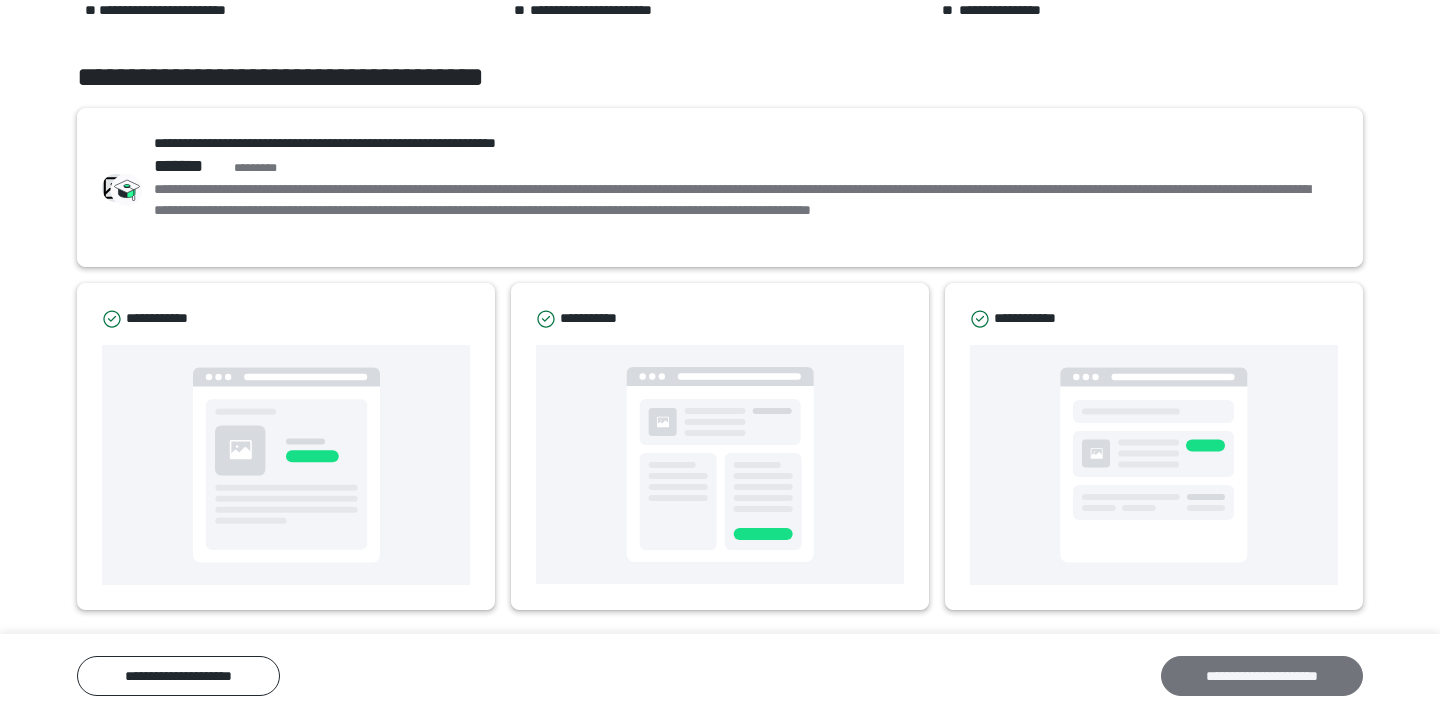 click on "**********" at bounding box center (1262, 676) 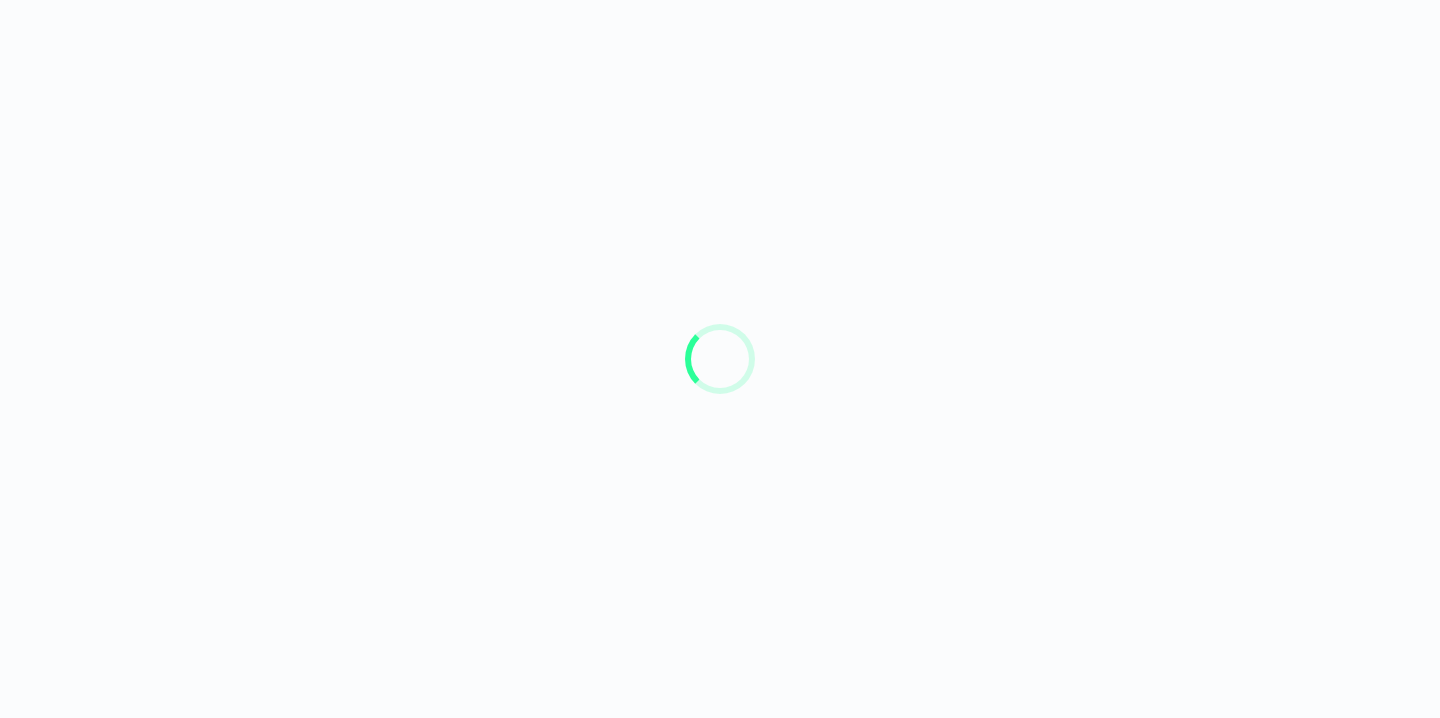 scroll, scrollTop: 0, scrollLeft: 0, axis: both 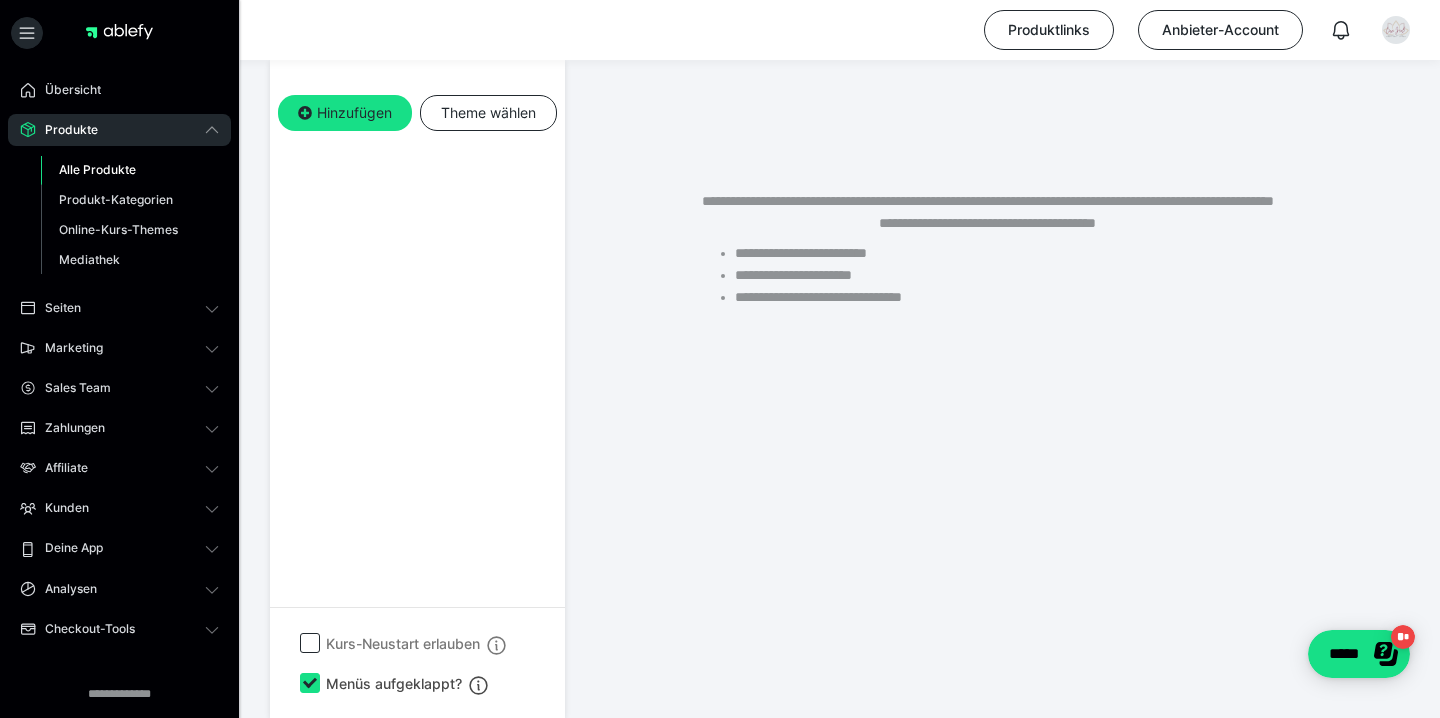 click on "**********" at bounding box center [1007, 275] 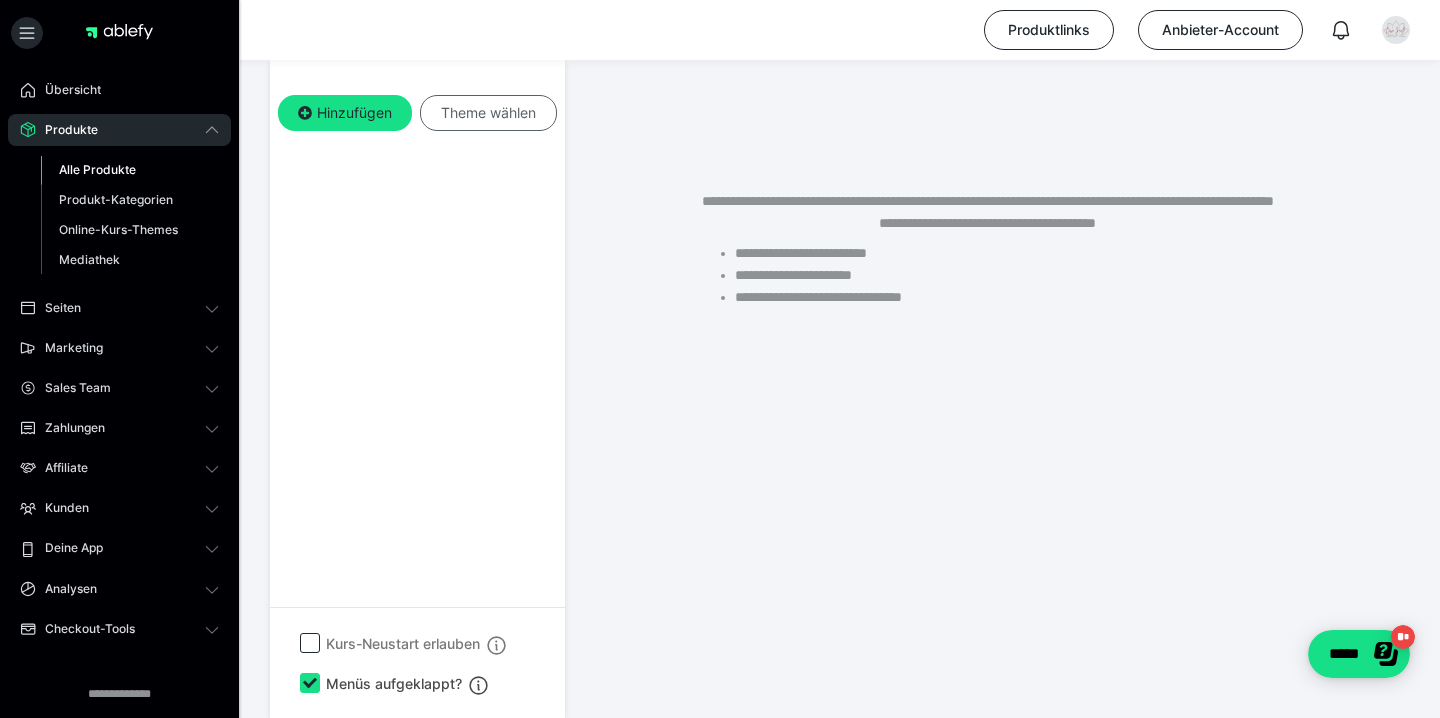 click on "Theme wählen" at bounding box center (488, 113) 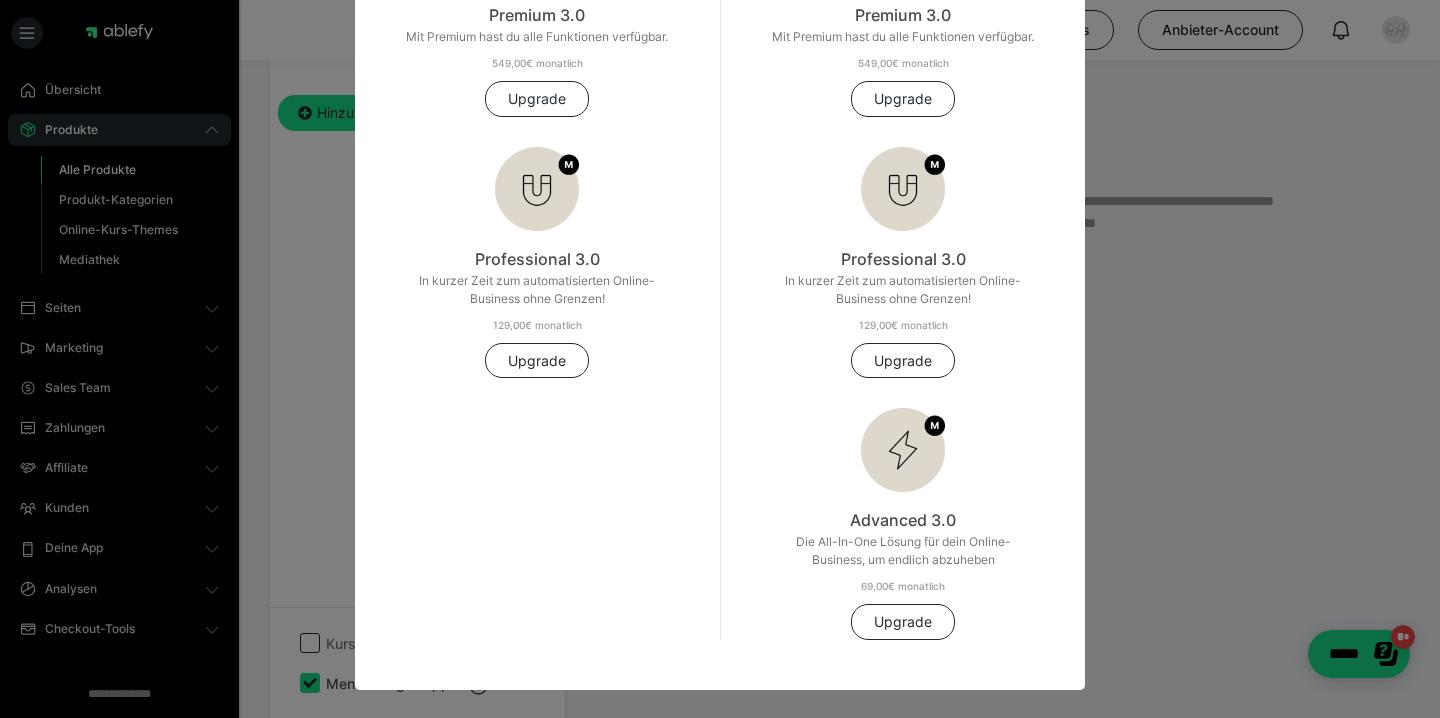 scroll, scrollTop: 398, scrollLeft: 0, axis: vertical 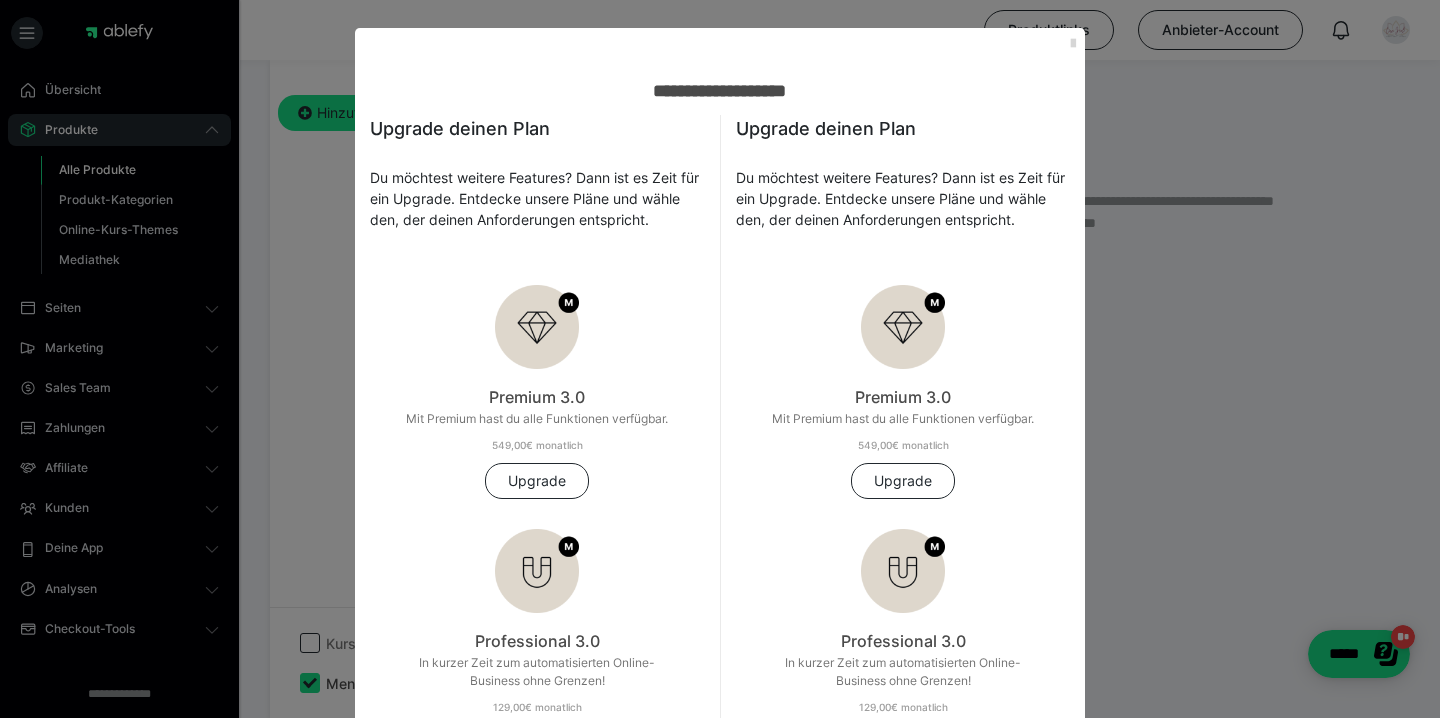 click at bounding box center [1073, 44] 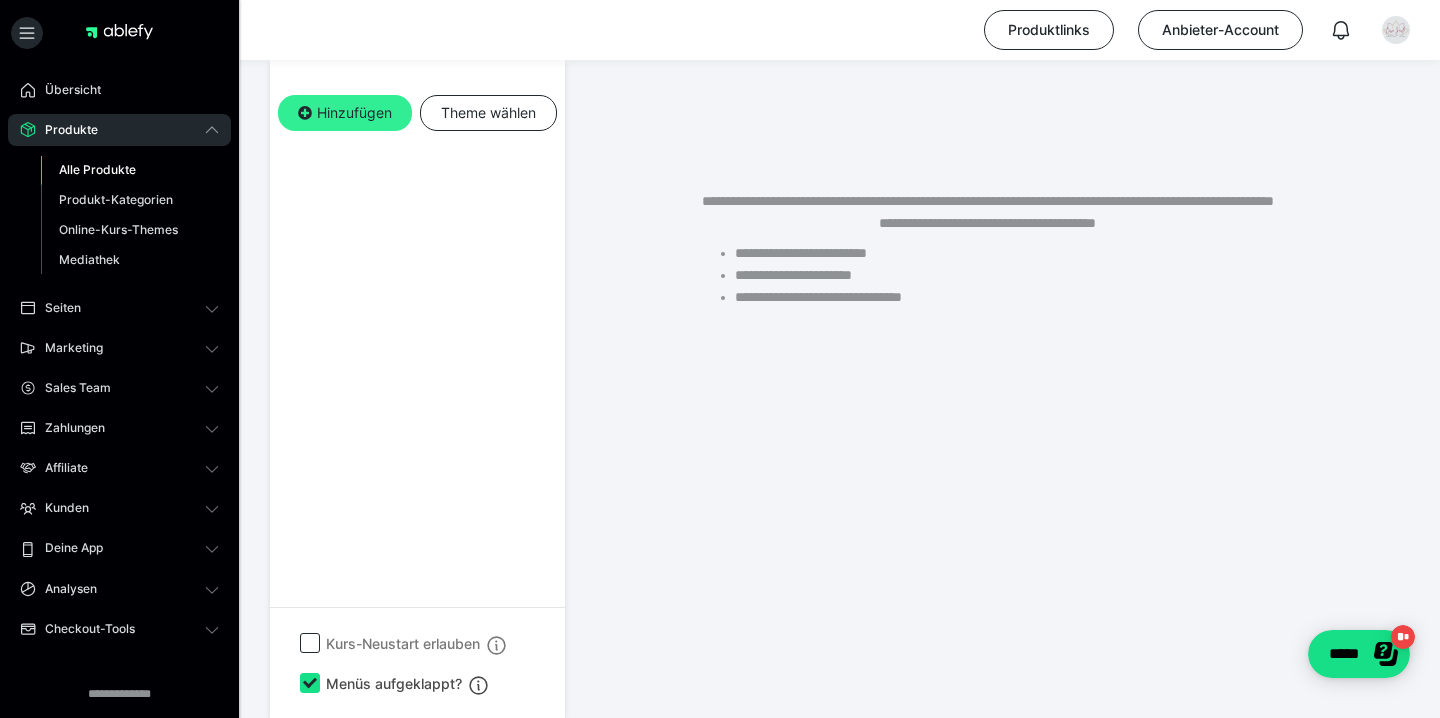 click on "Hinzufügen" at bounding box center (345, 113) 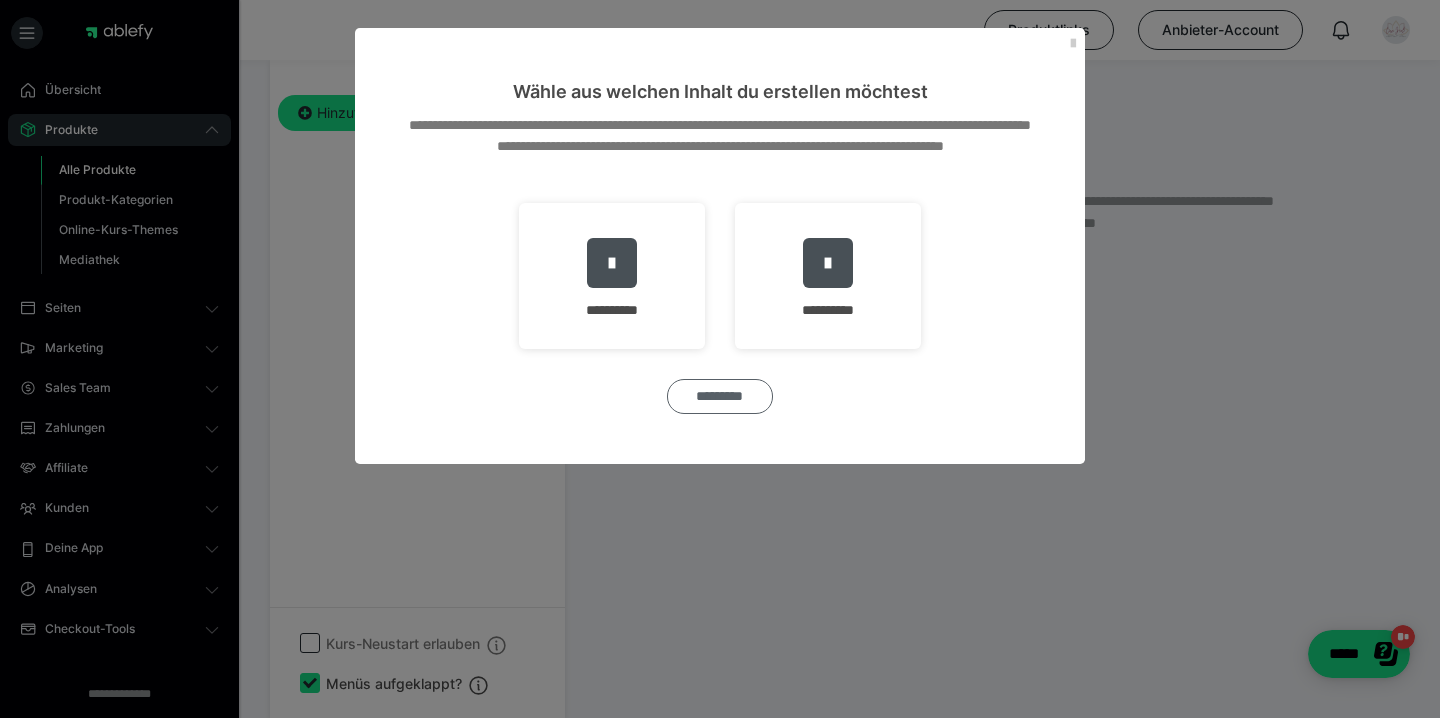 click on "*********" at bounding box center (720, 396) 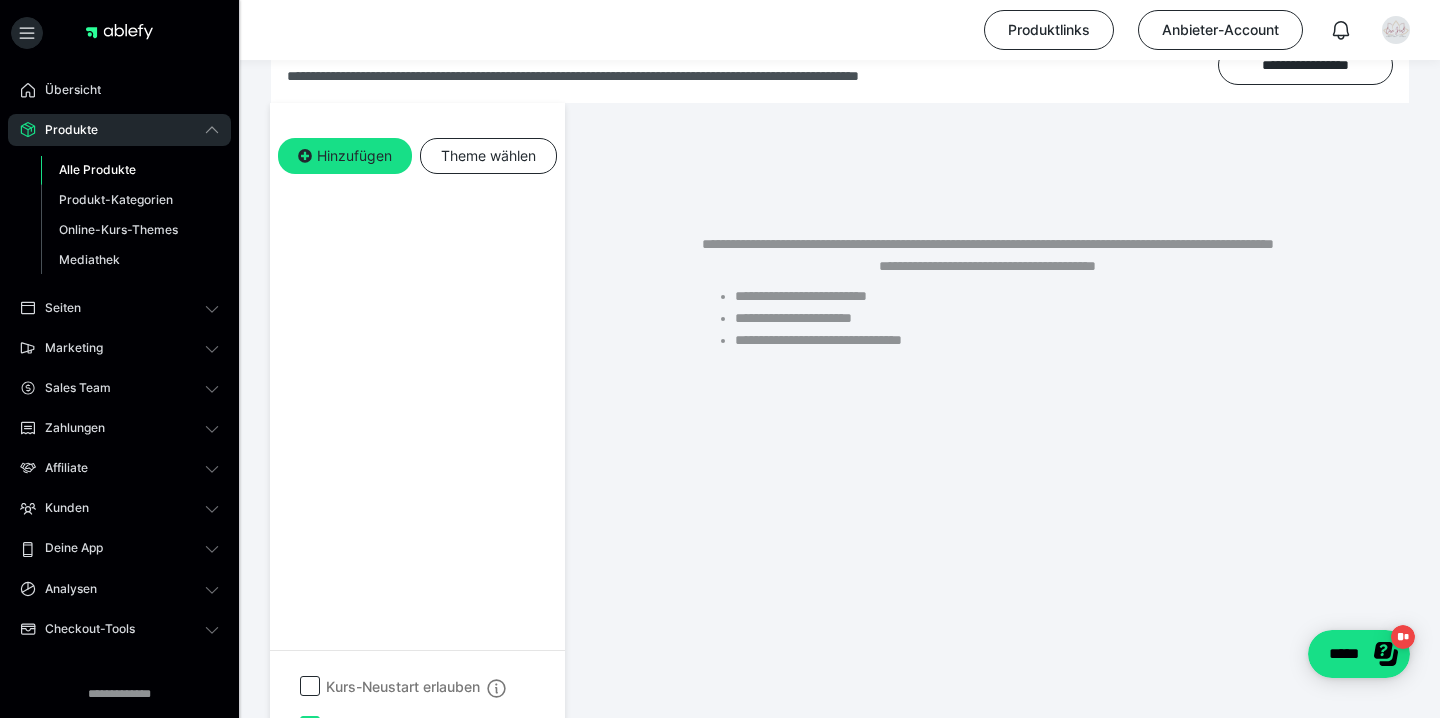 scroll, scrollTop: 337, scrollLeft: 0, axis: vertical 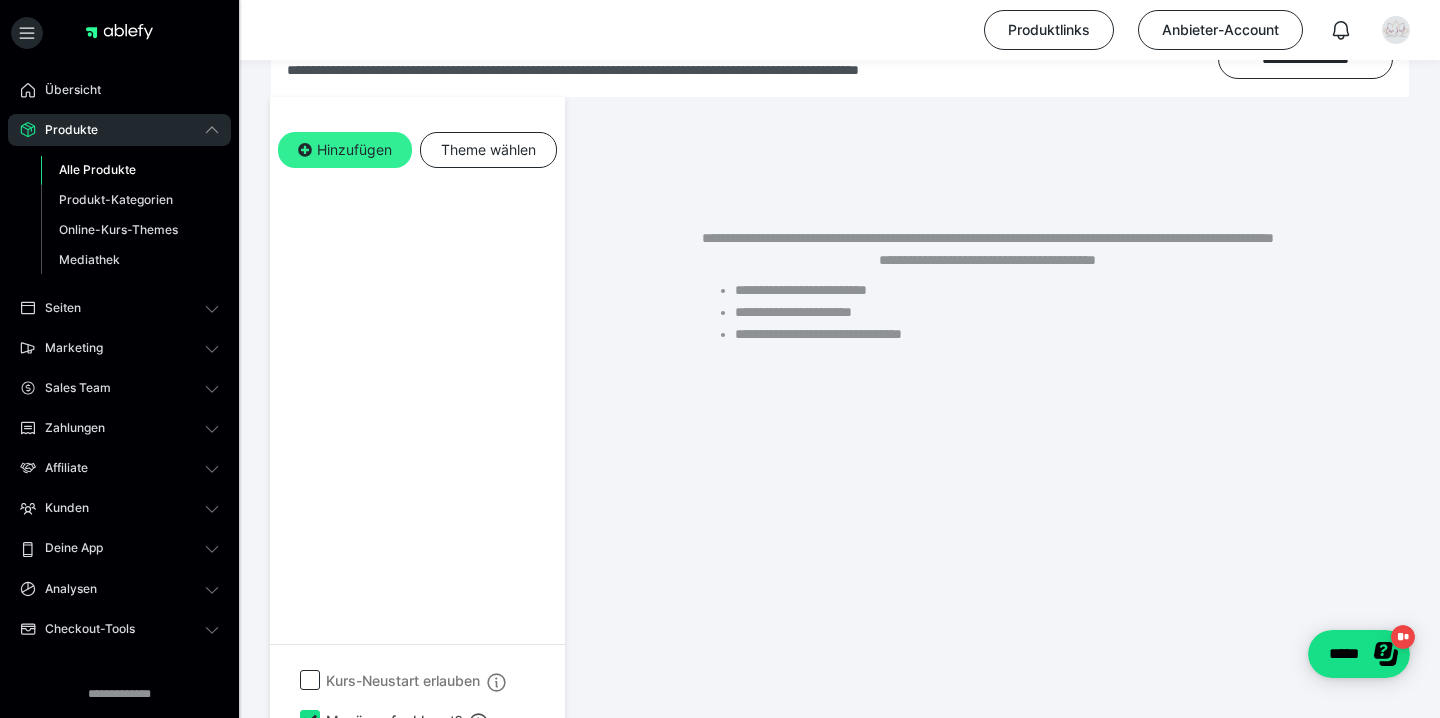 click on "Hinzufügen" at bounding box center (345, 150) 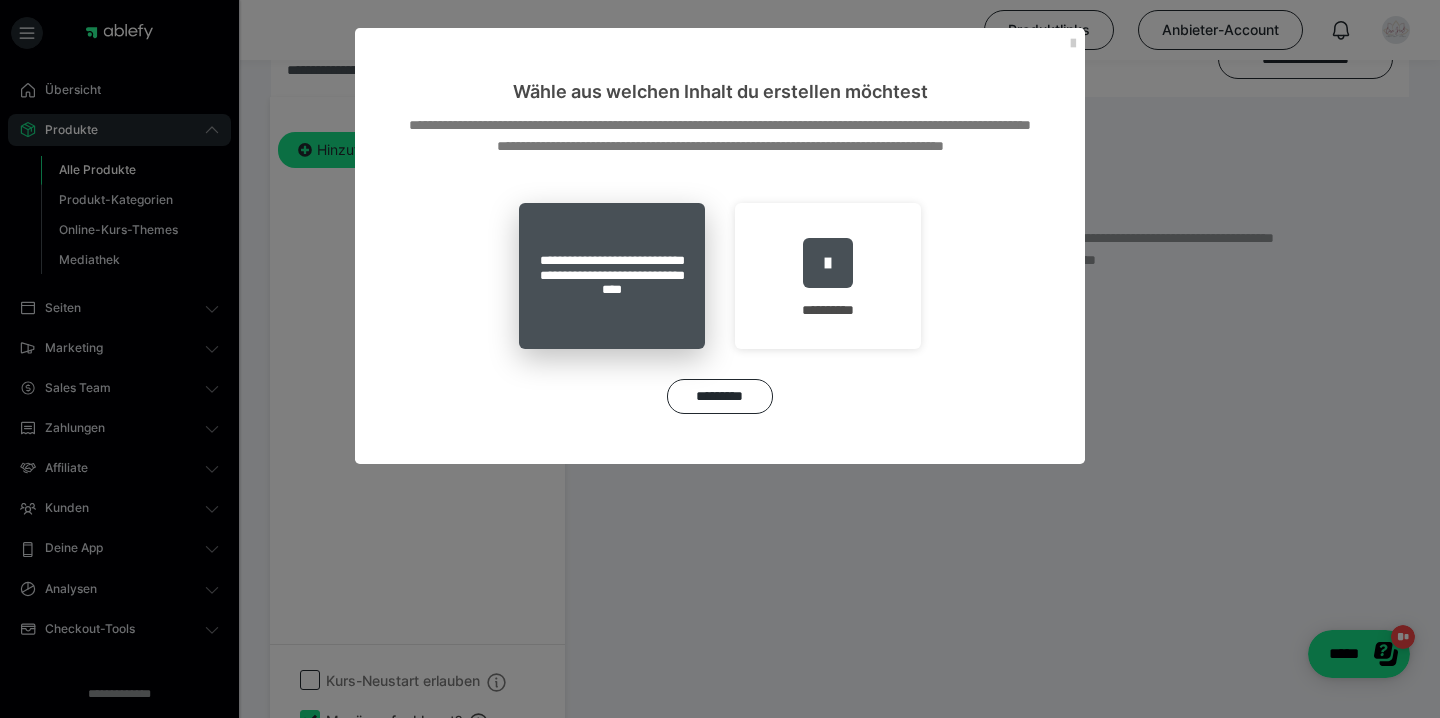 click on "**********" at bounding box center [612, 276] 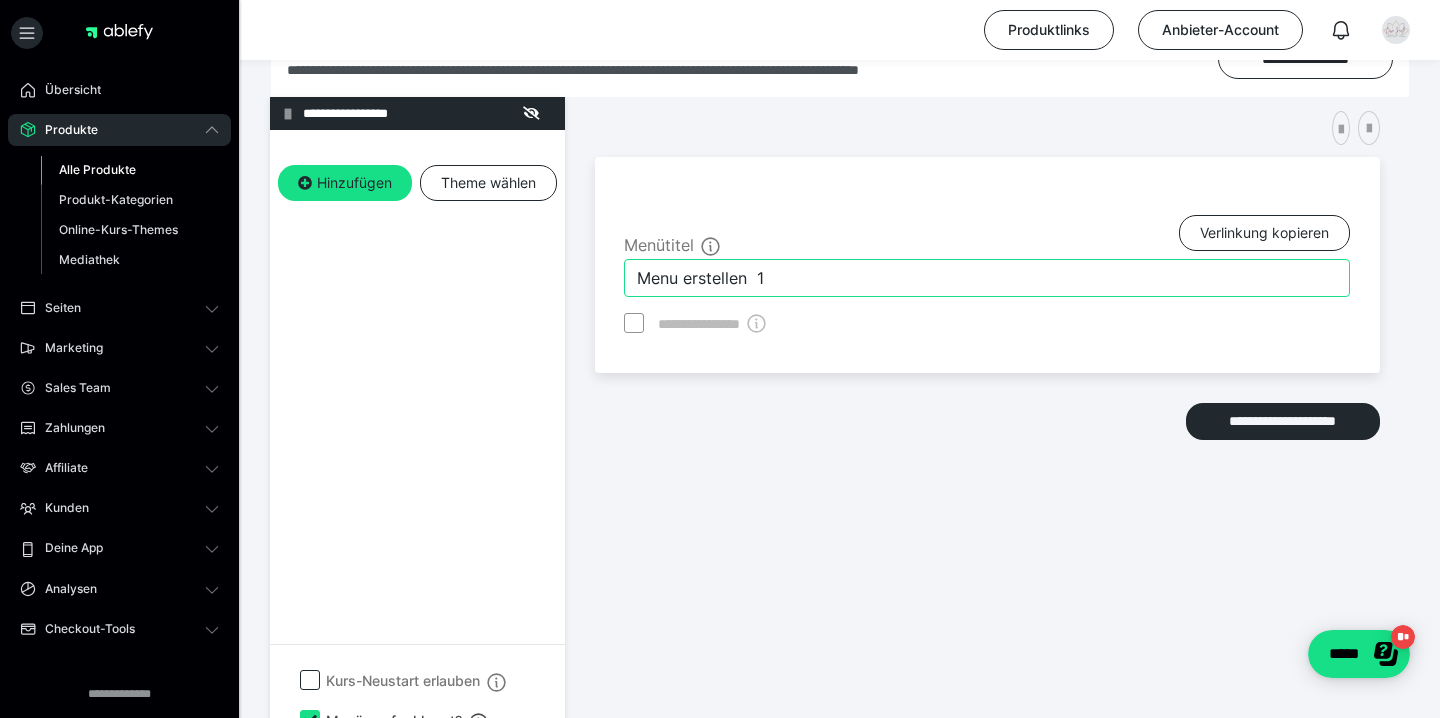 click on "Menu erstellen  1" at bounding box center (987, 278) 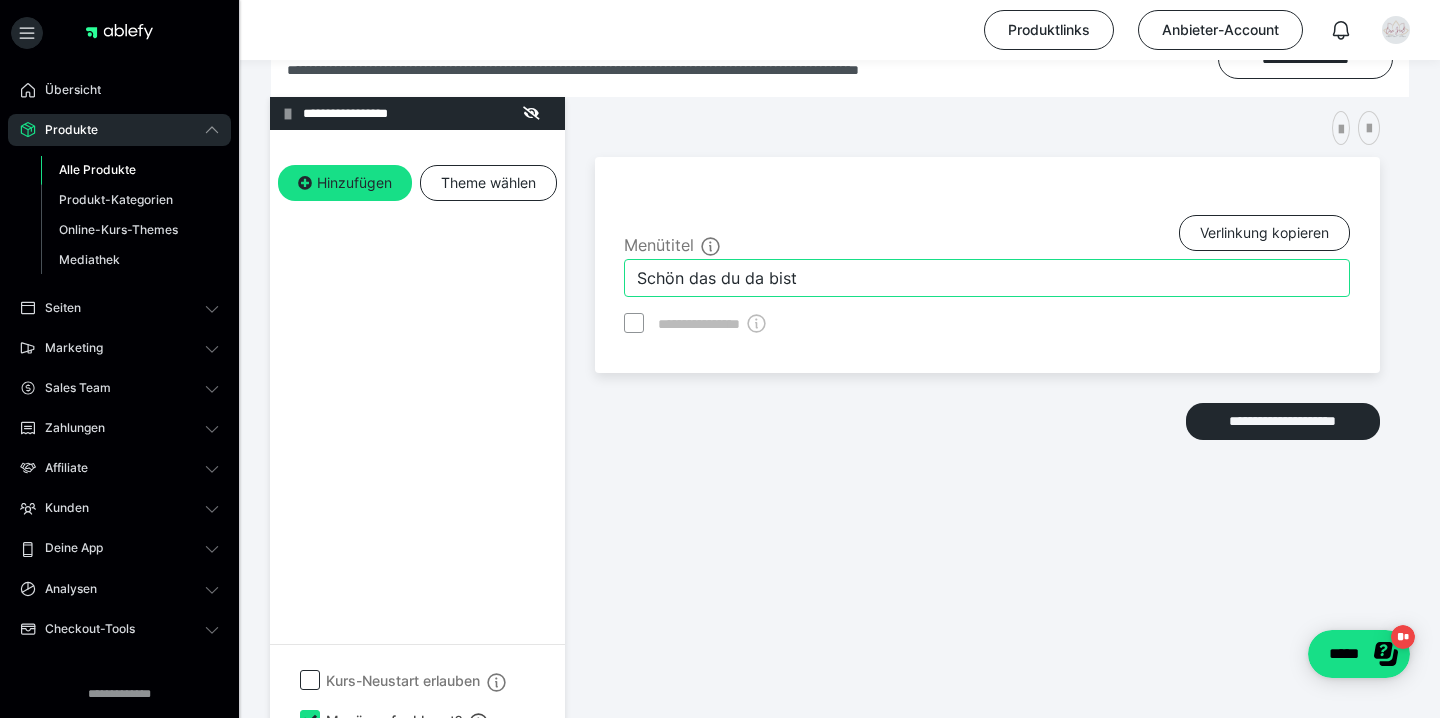 type on "Schön das du da bist" 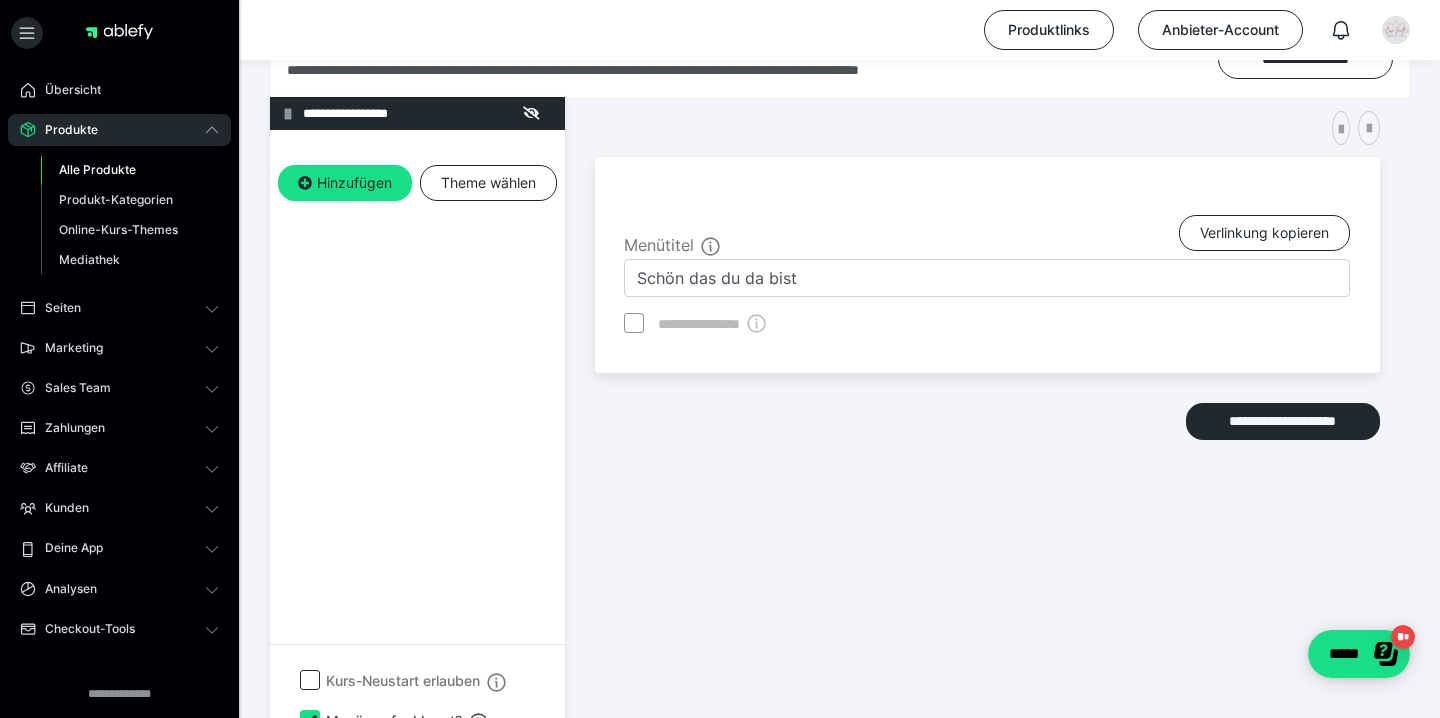 click on "**********" at bounding box center (987, 391) 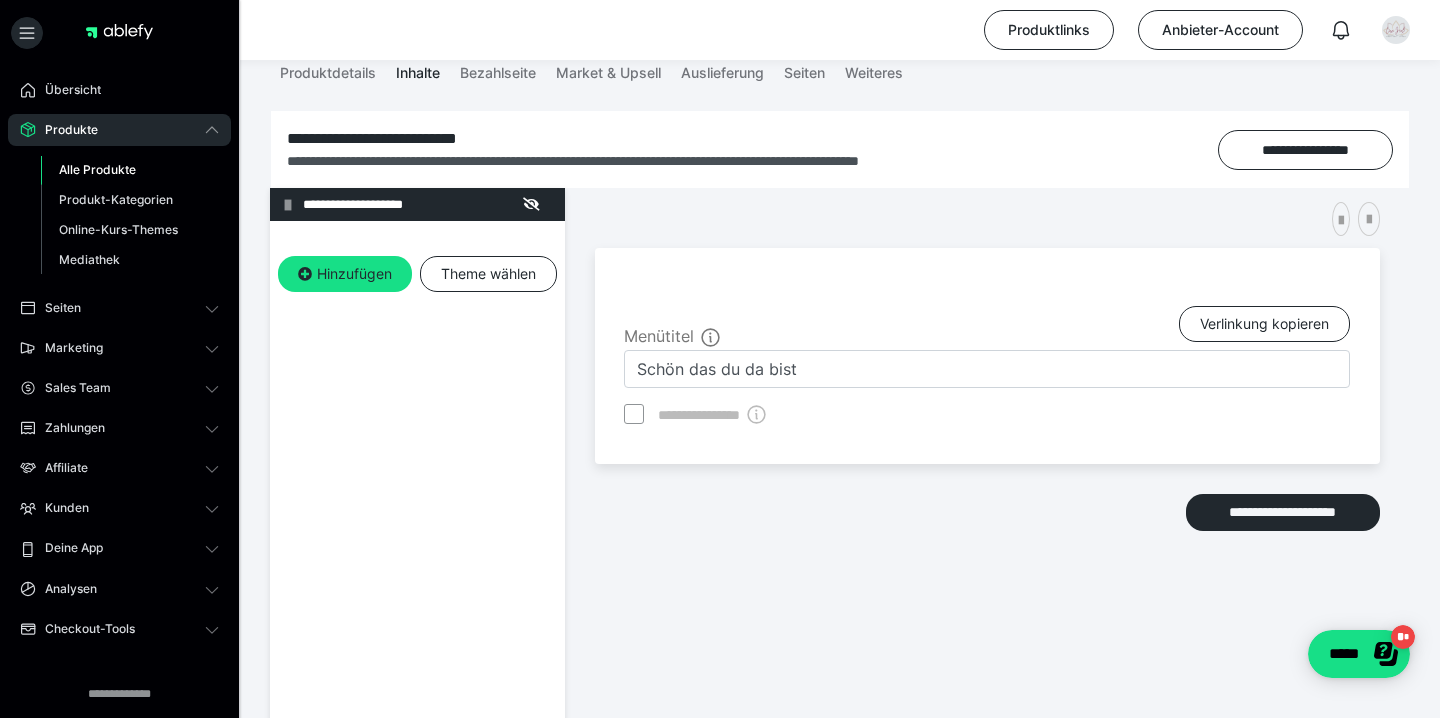 scroll, scrollTop: 241, scrollLeft: 0, axis: vertical 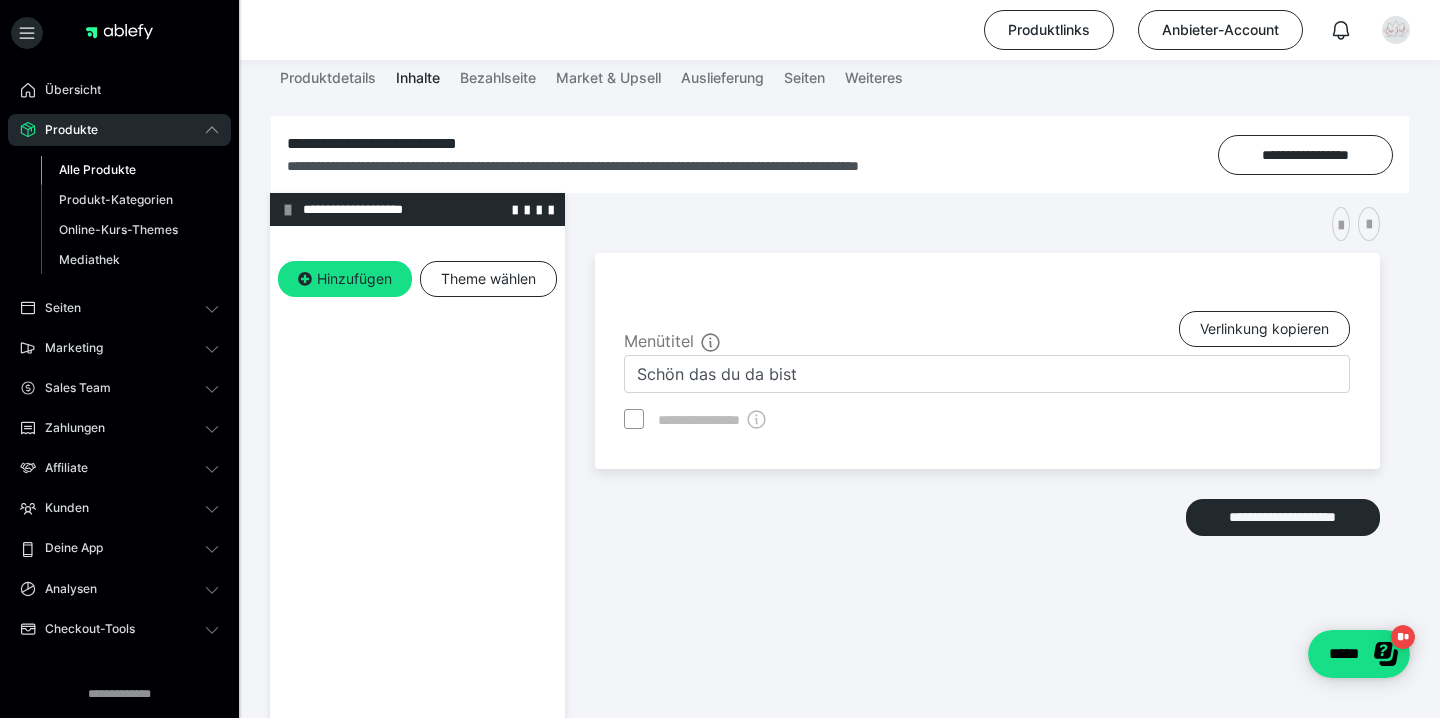 click at bounding box center (288, 210) 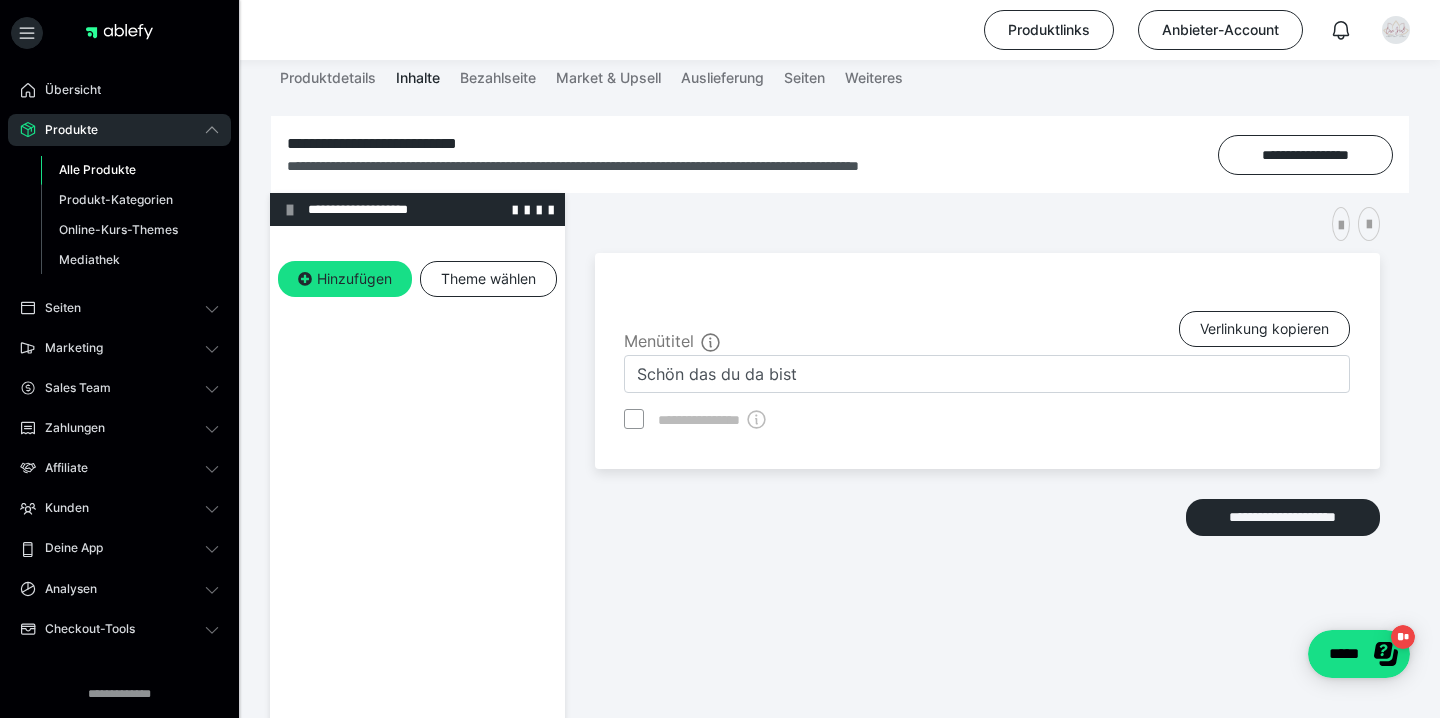click at bounding box center (290, 210) 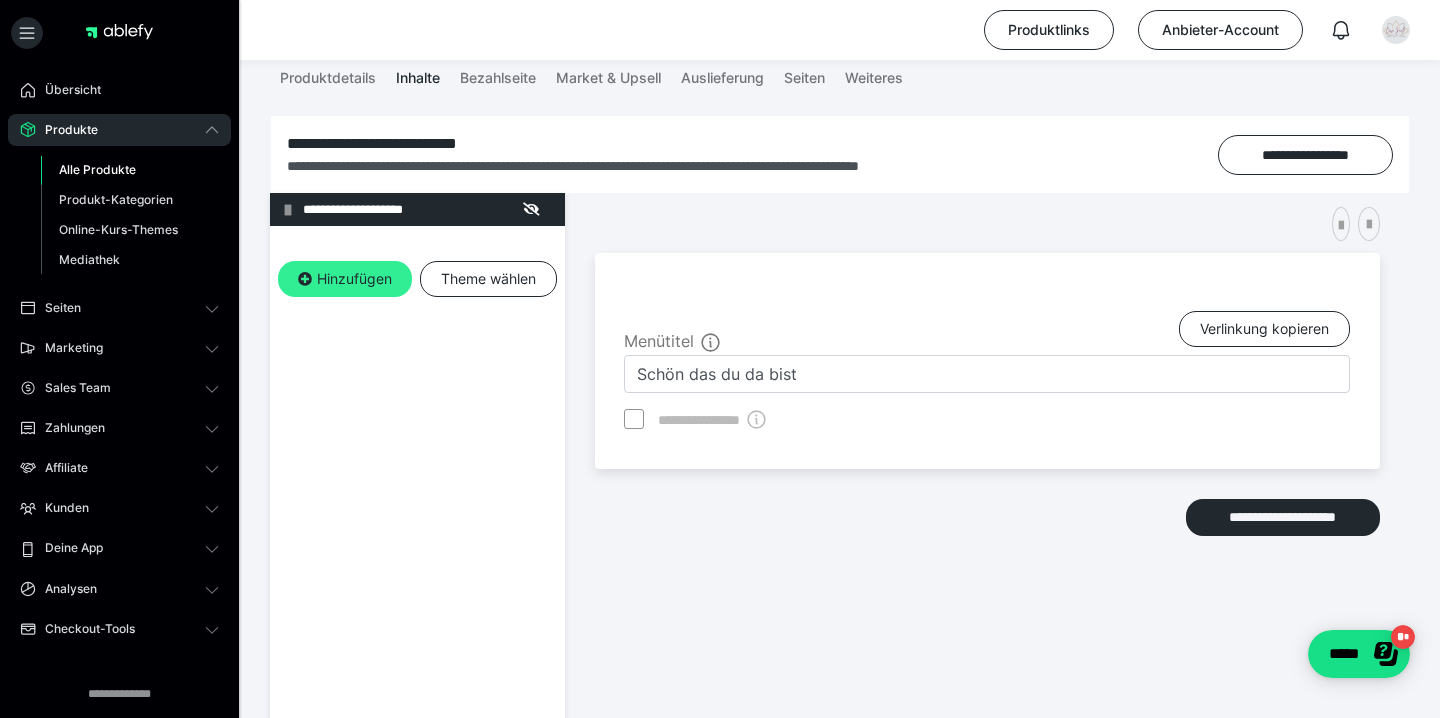 click on "Hinzufügen" at bounding box center (345, 279) 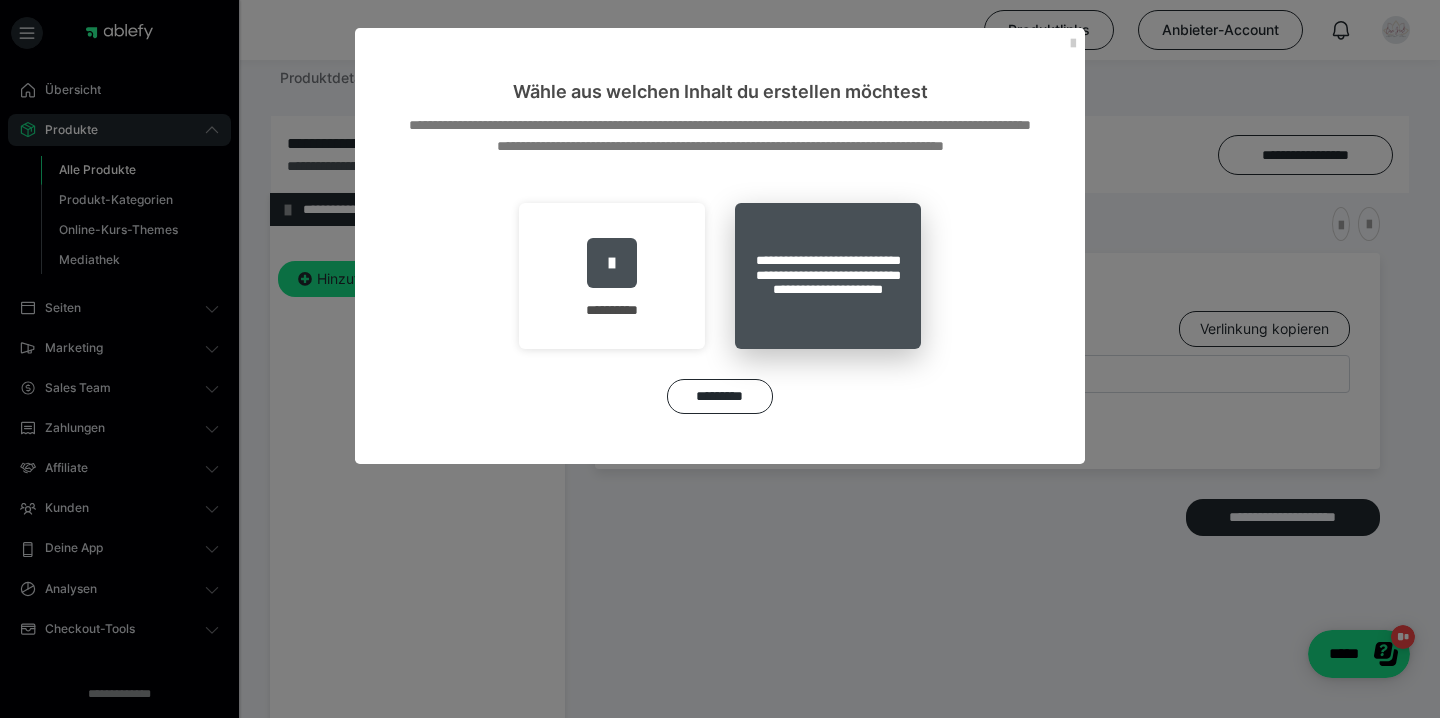 click on "**********" at bounding box center [828, 276] 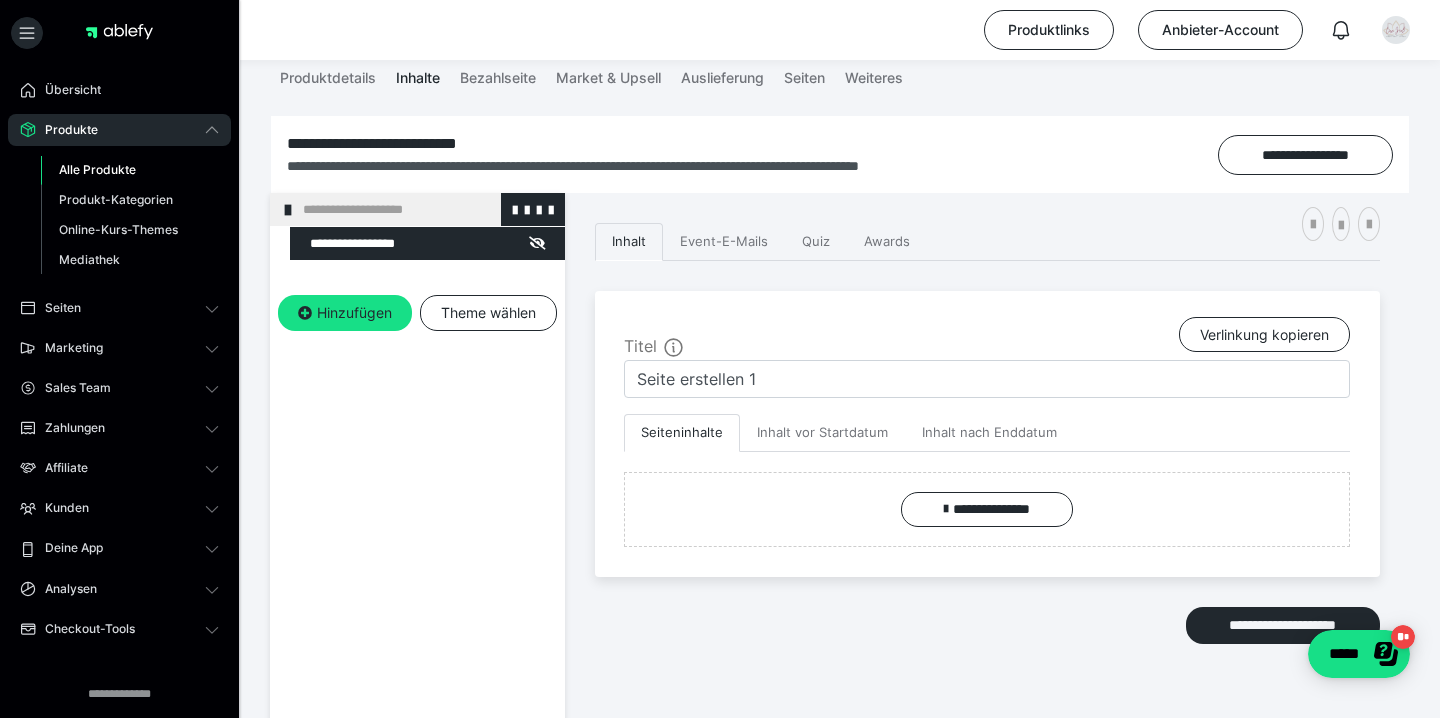 click at bounding box center (288, 210) 